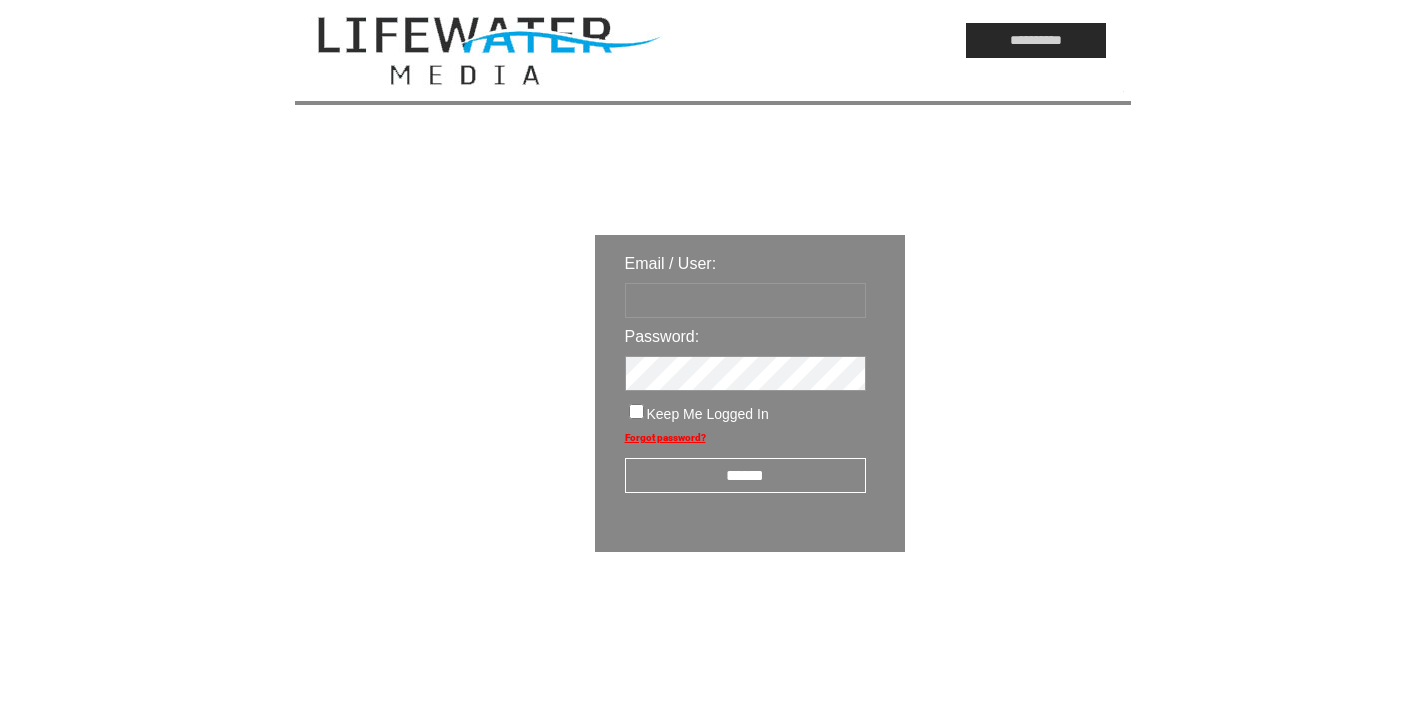 scroll, scrollTop: 0, scrollLeft: 0, axis: both 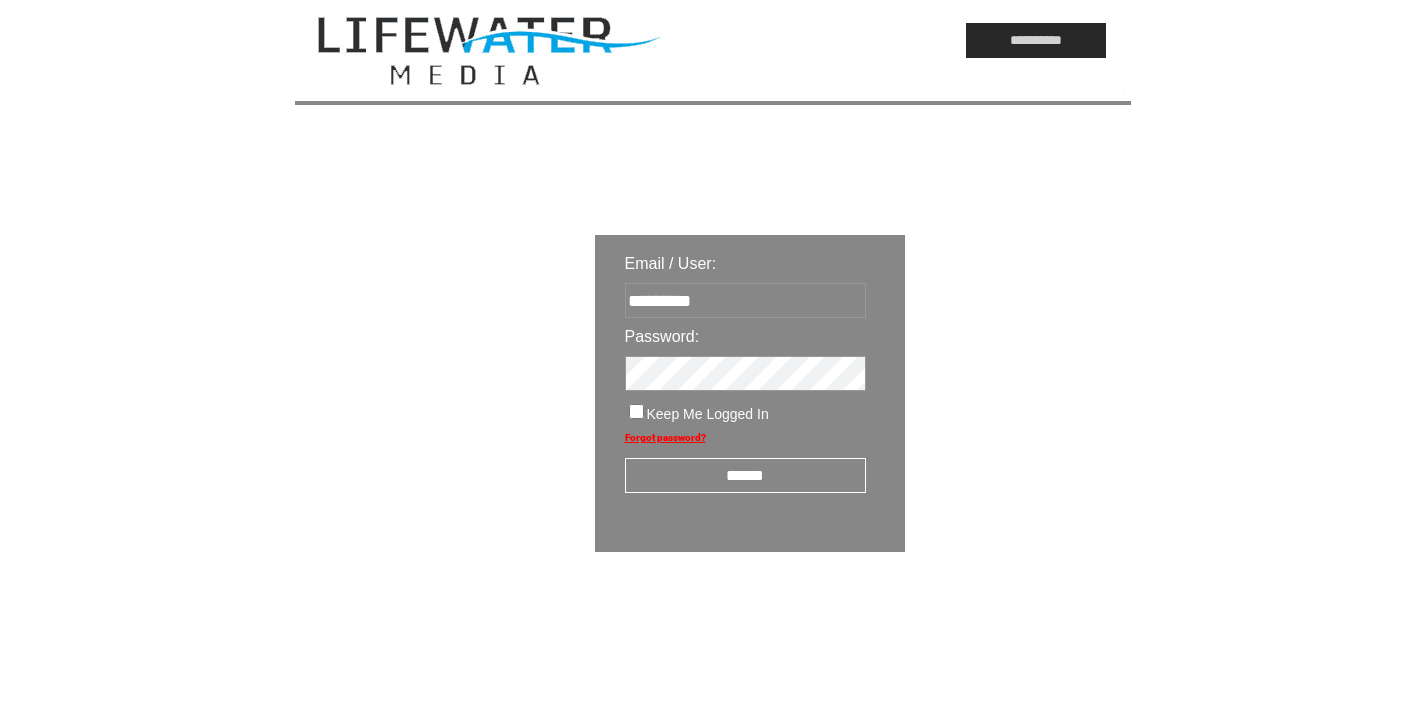 click on "******" at bounding box center (745, 475) 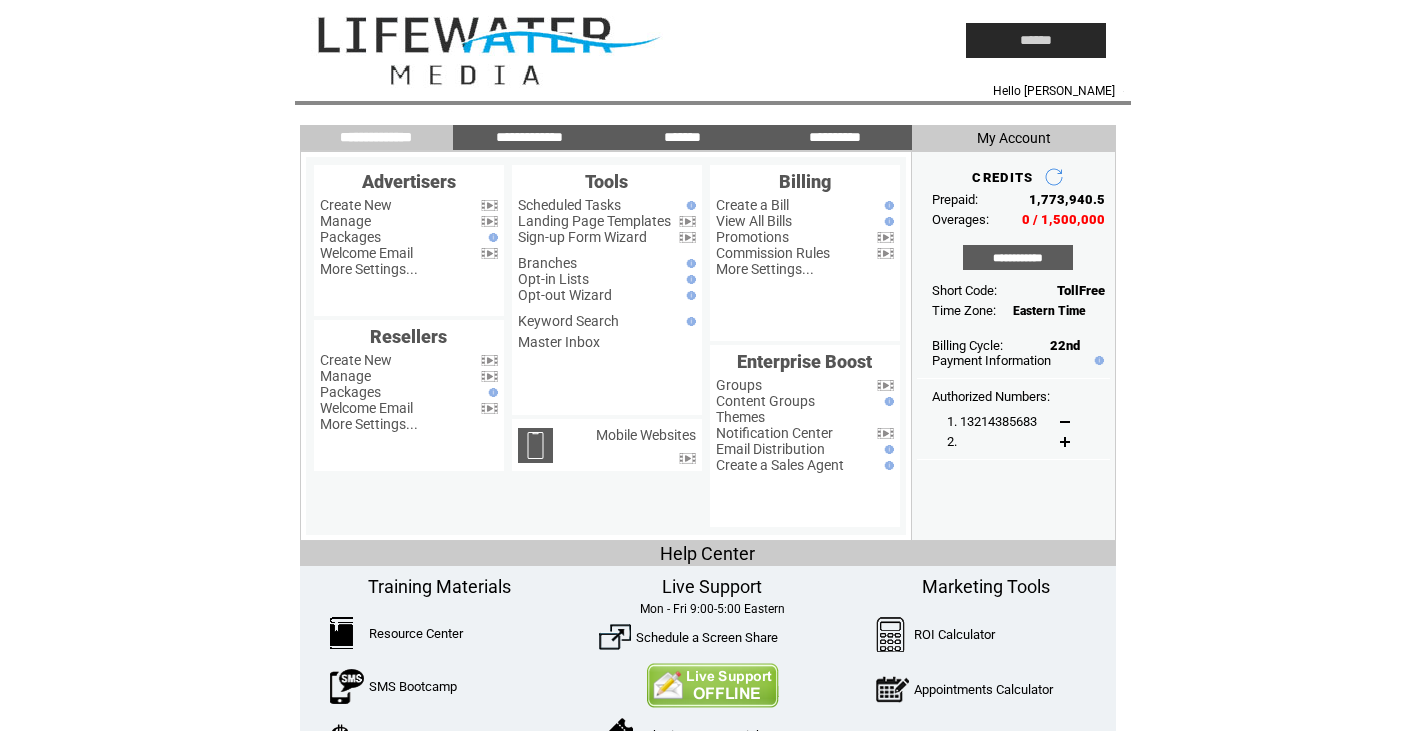 scroll, scrollTop: 0, scrollLeft: 0, axis: both 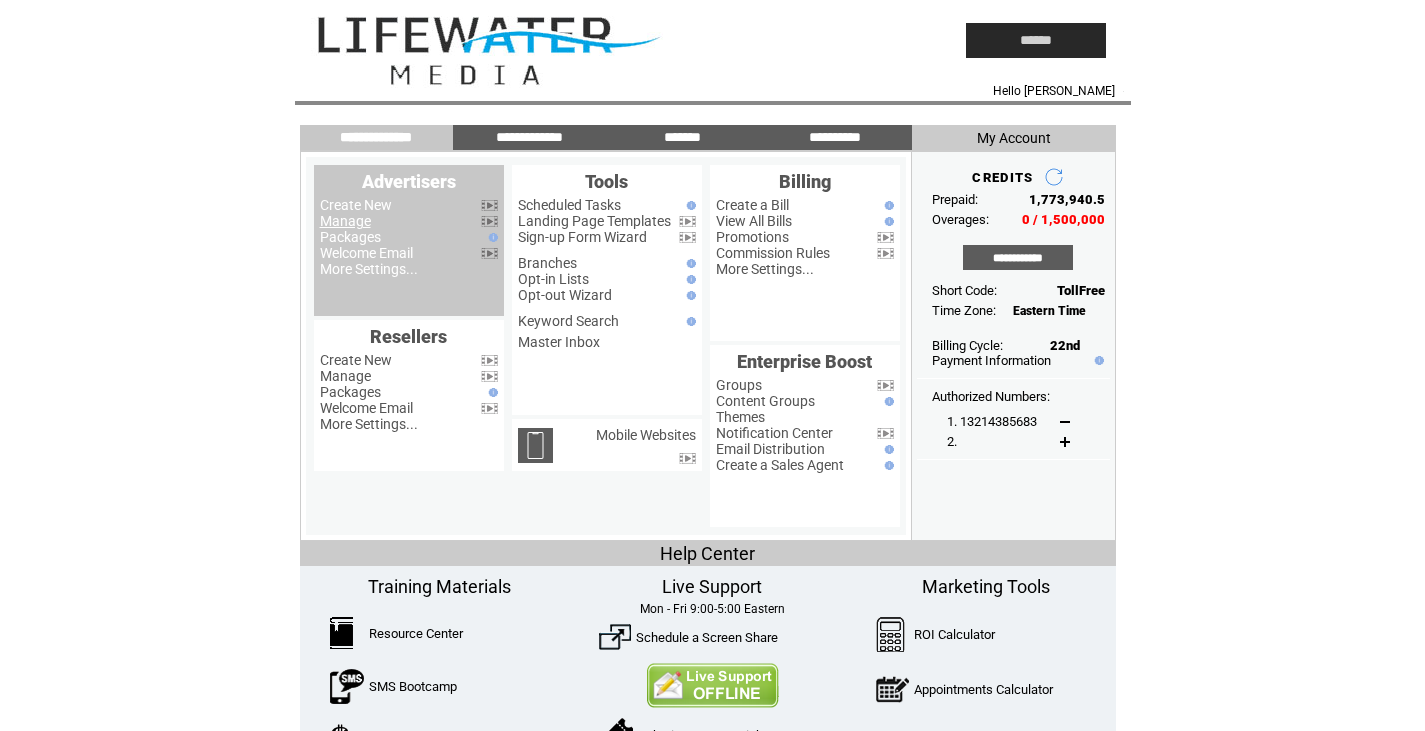 click on "Manage" at bounding box center (345, 221) 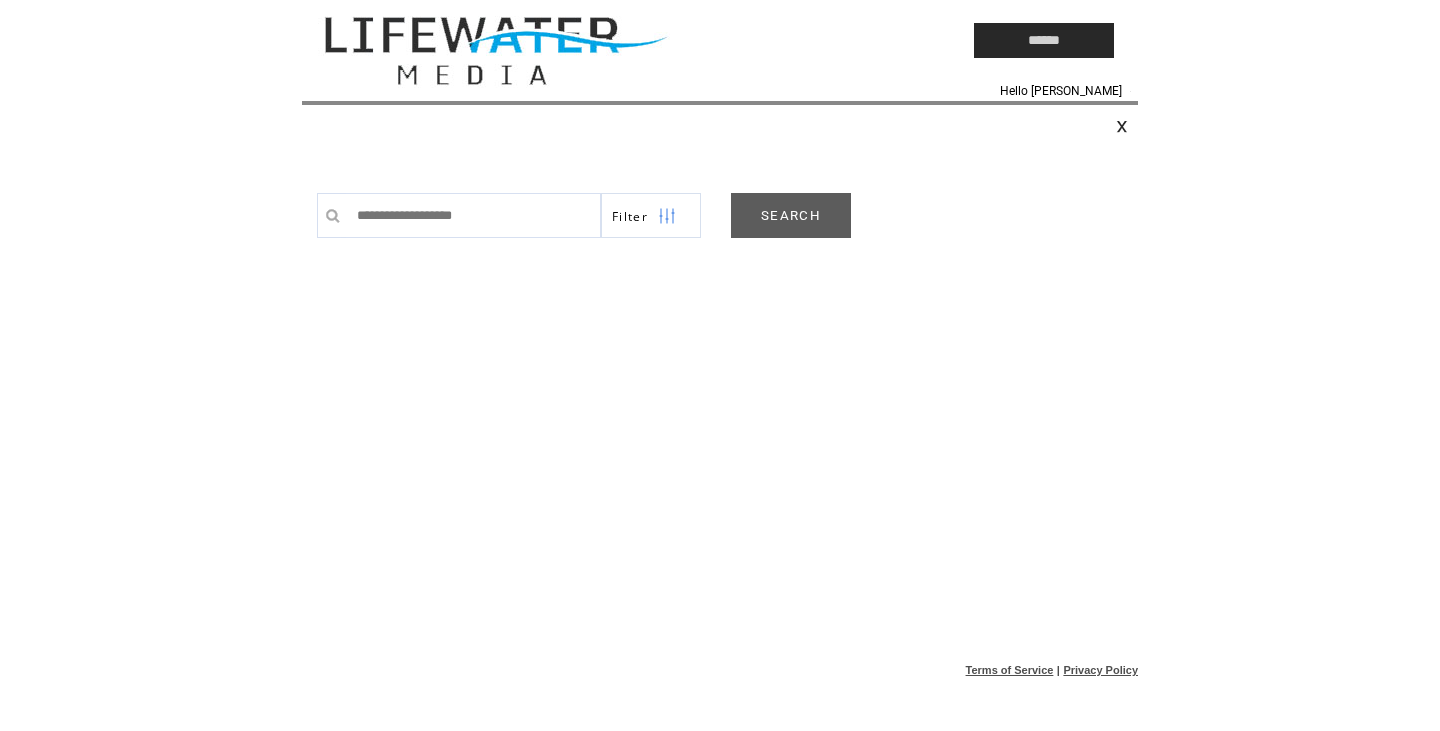 scroll, scrollTop: 0, scrollLeft: 0, axis: both 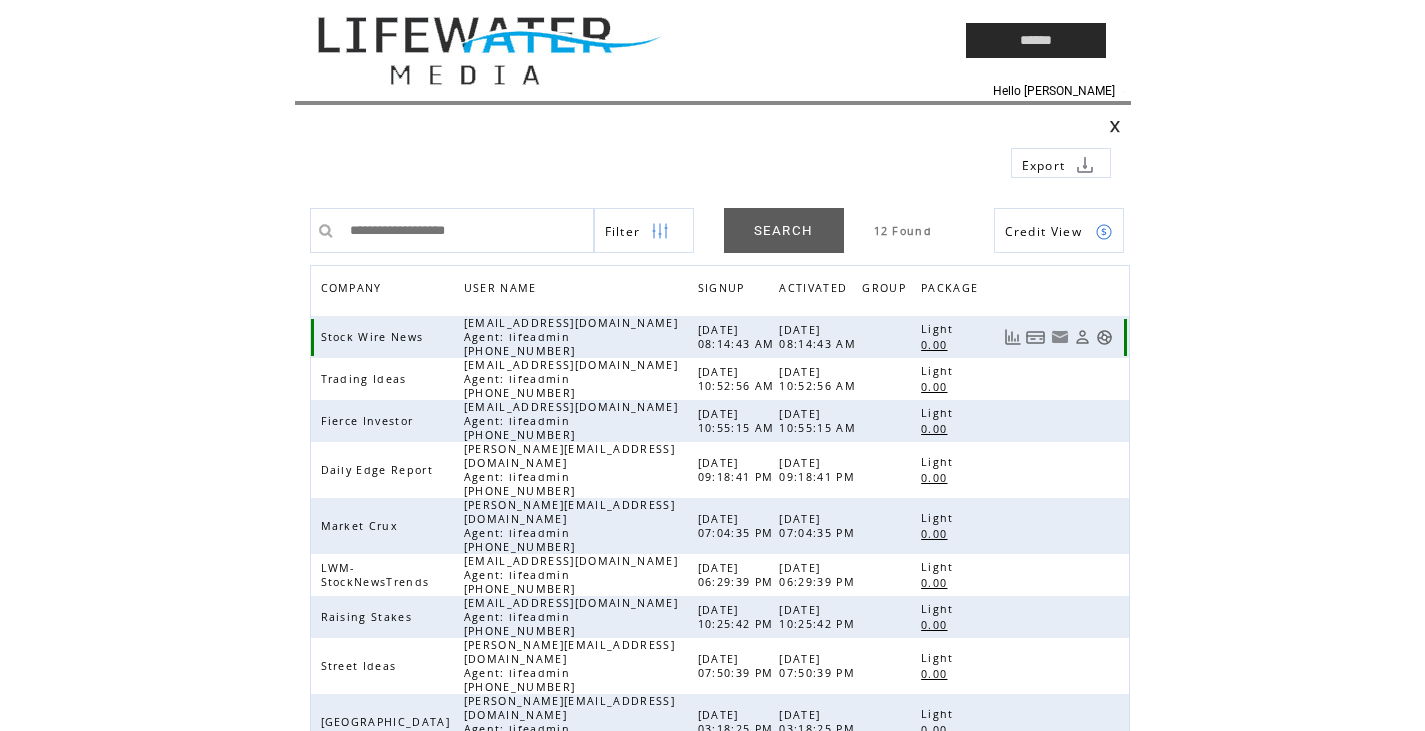 click at bounding box center (1104, 337) 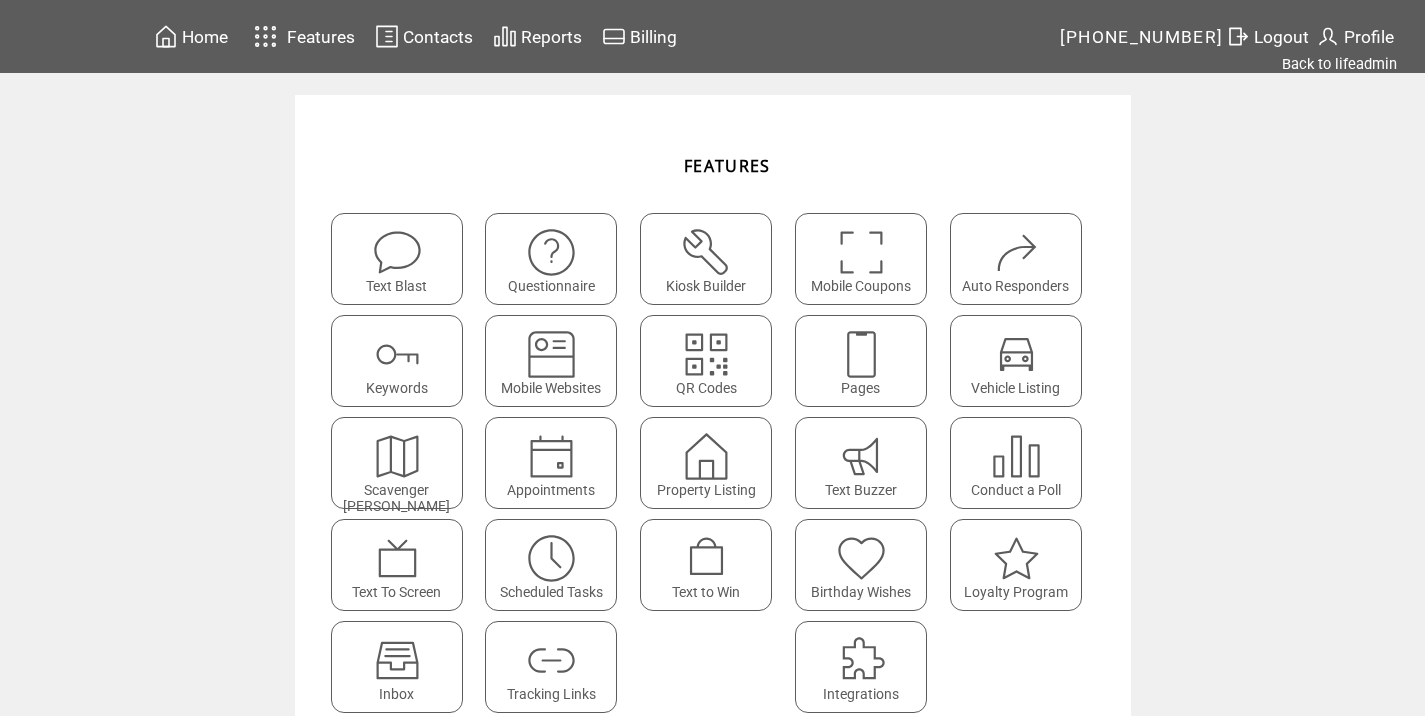 scroll, scrollTop: 0, scrollLeft: 0, axis: both 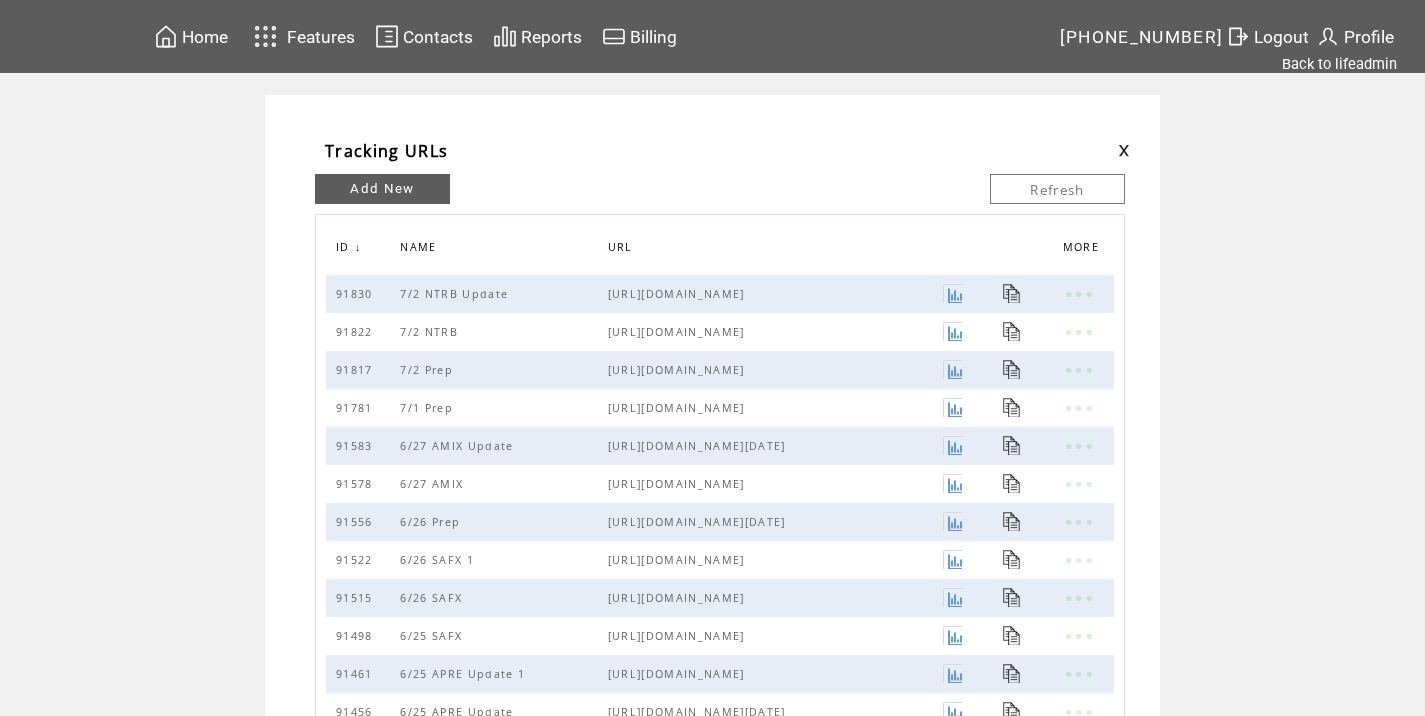 drag, startPoint x: 0, startPoint y: 0, endPoint x: 349, endPoint y: 167, distance: 386.89792 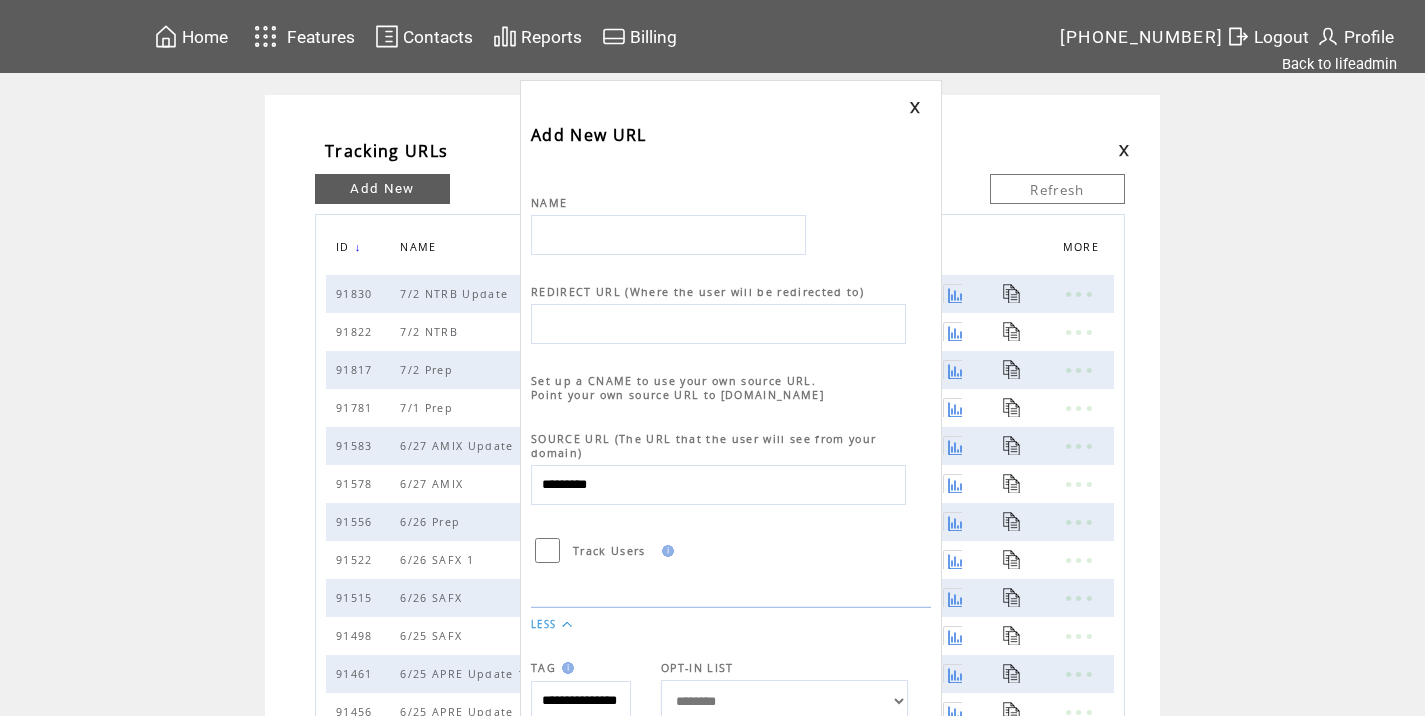 scroll, scrollTop: 0, scrollLeft: 0, axis: both 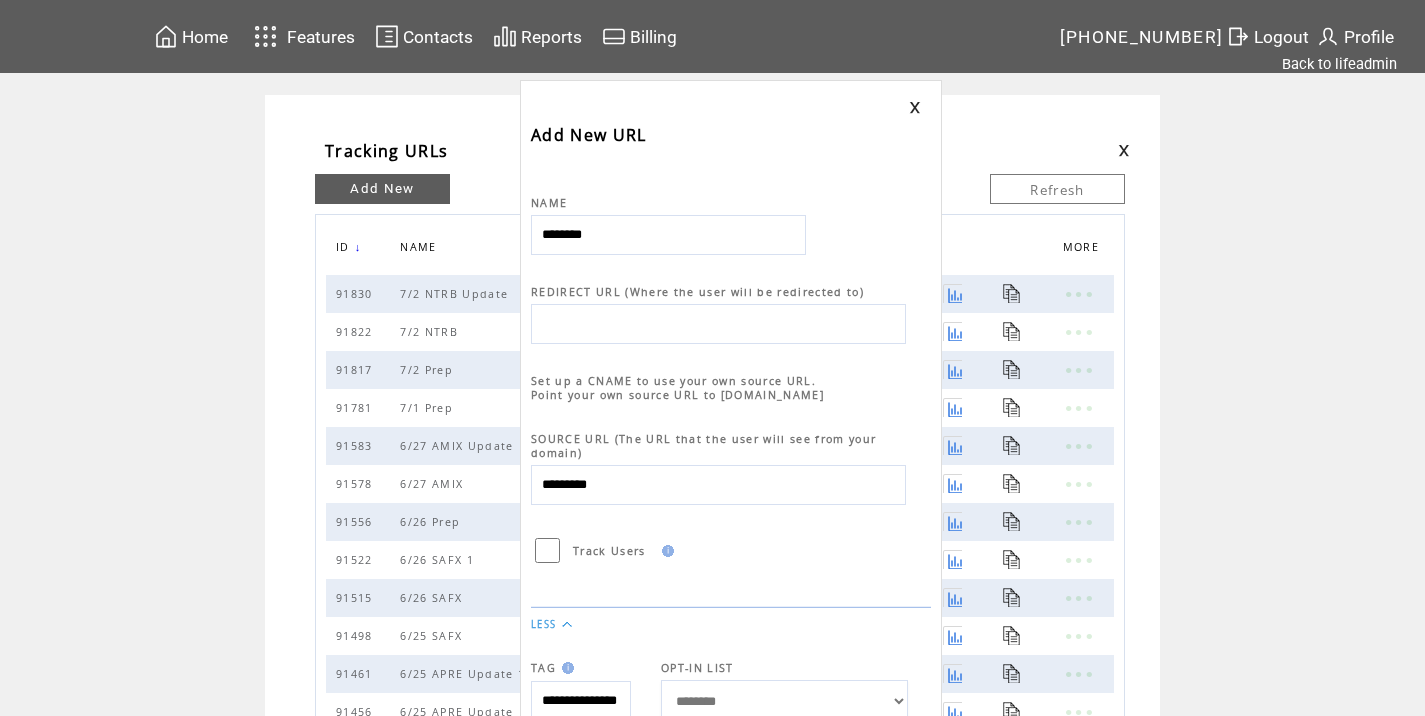 type on "********" 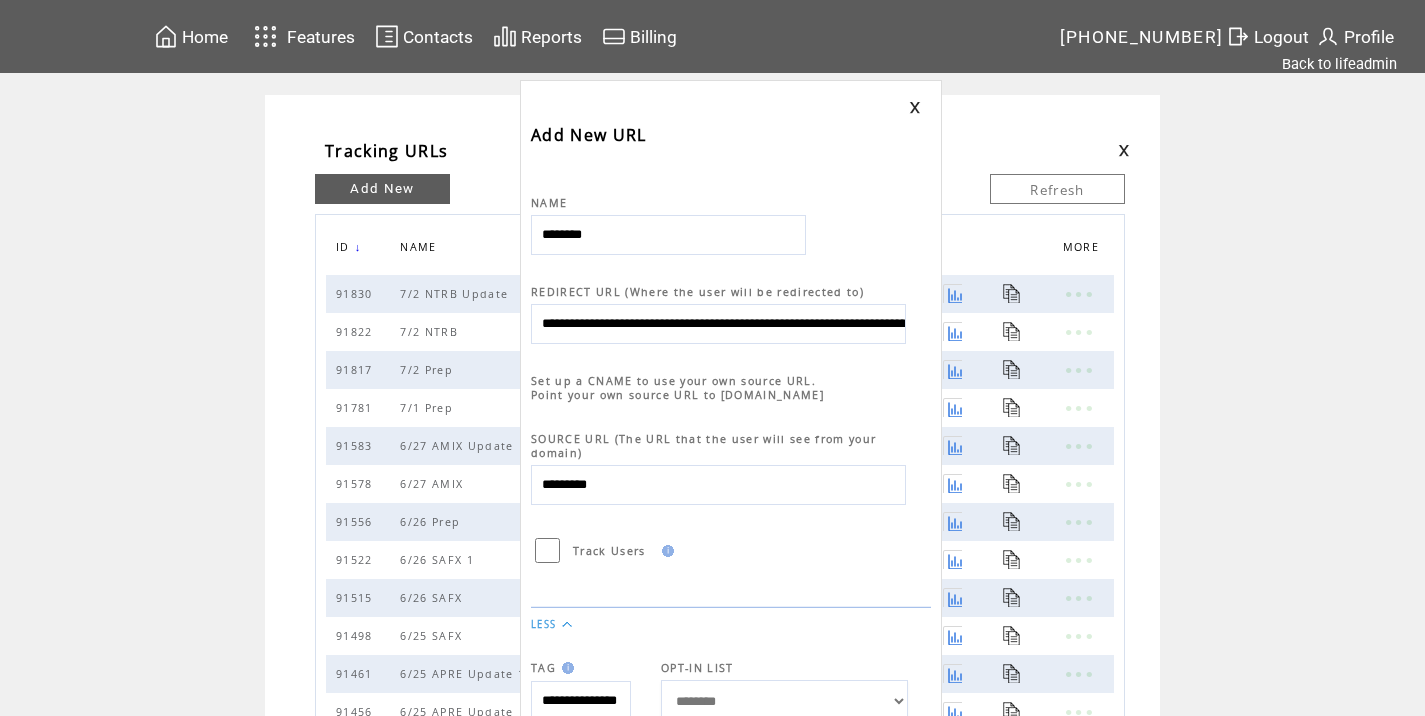 scroll, scrollTop: 0, scrollLeft: 965, axis: horizontal 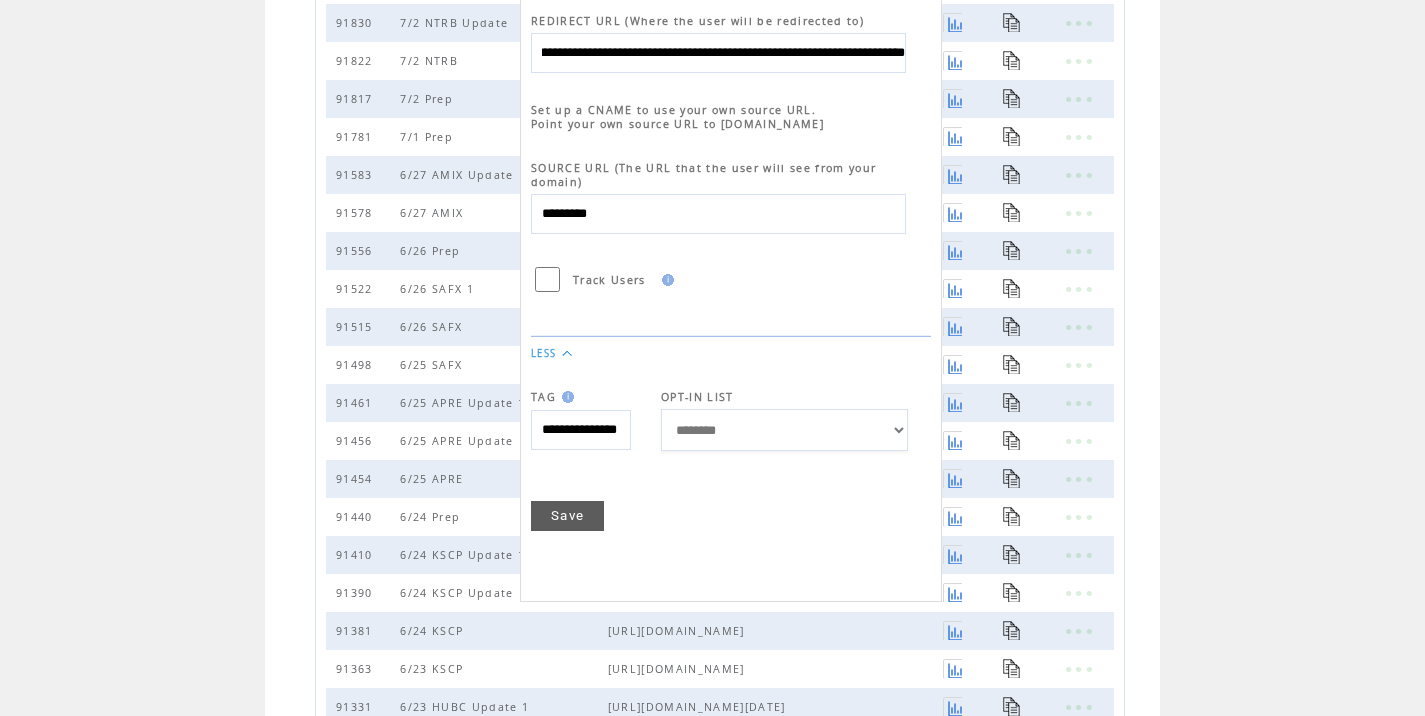 type on "**********" 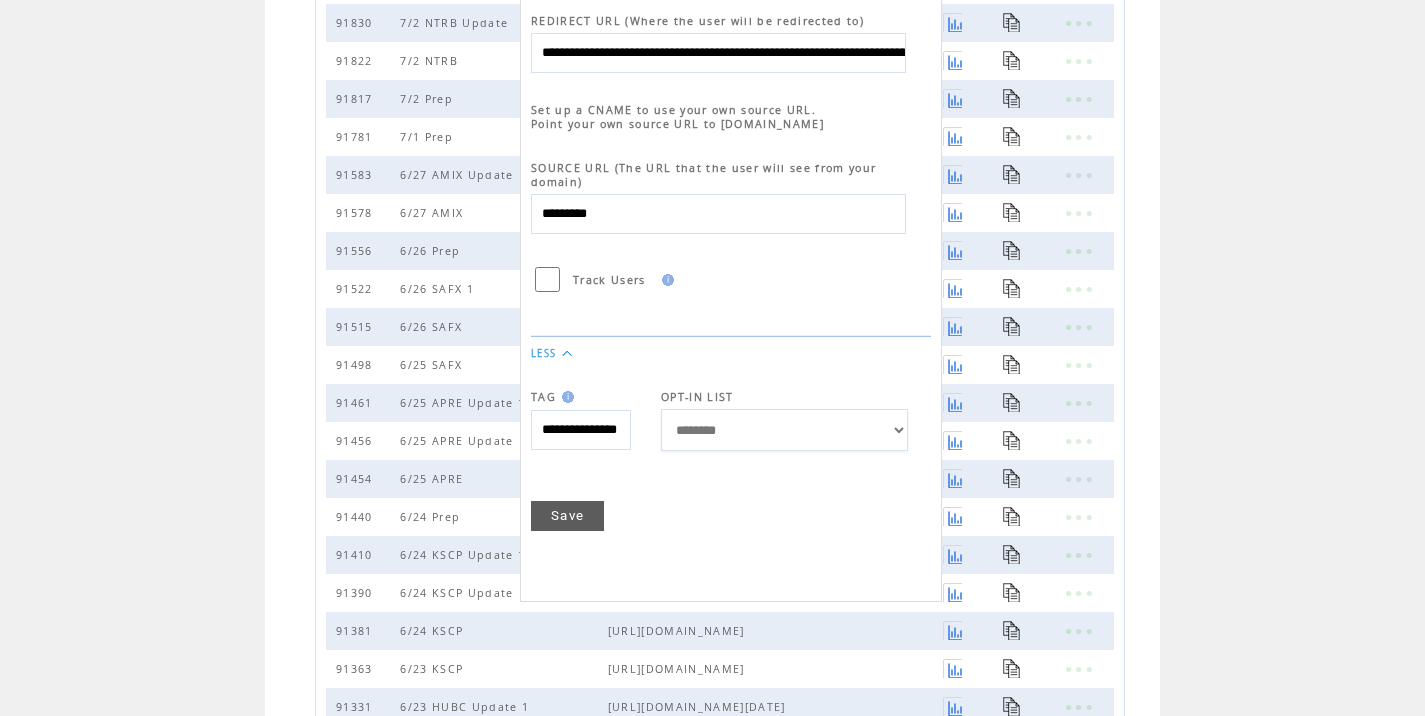 scroll, scrollTop: 0, scrollLeft: 0, axis: both 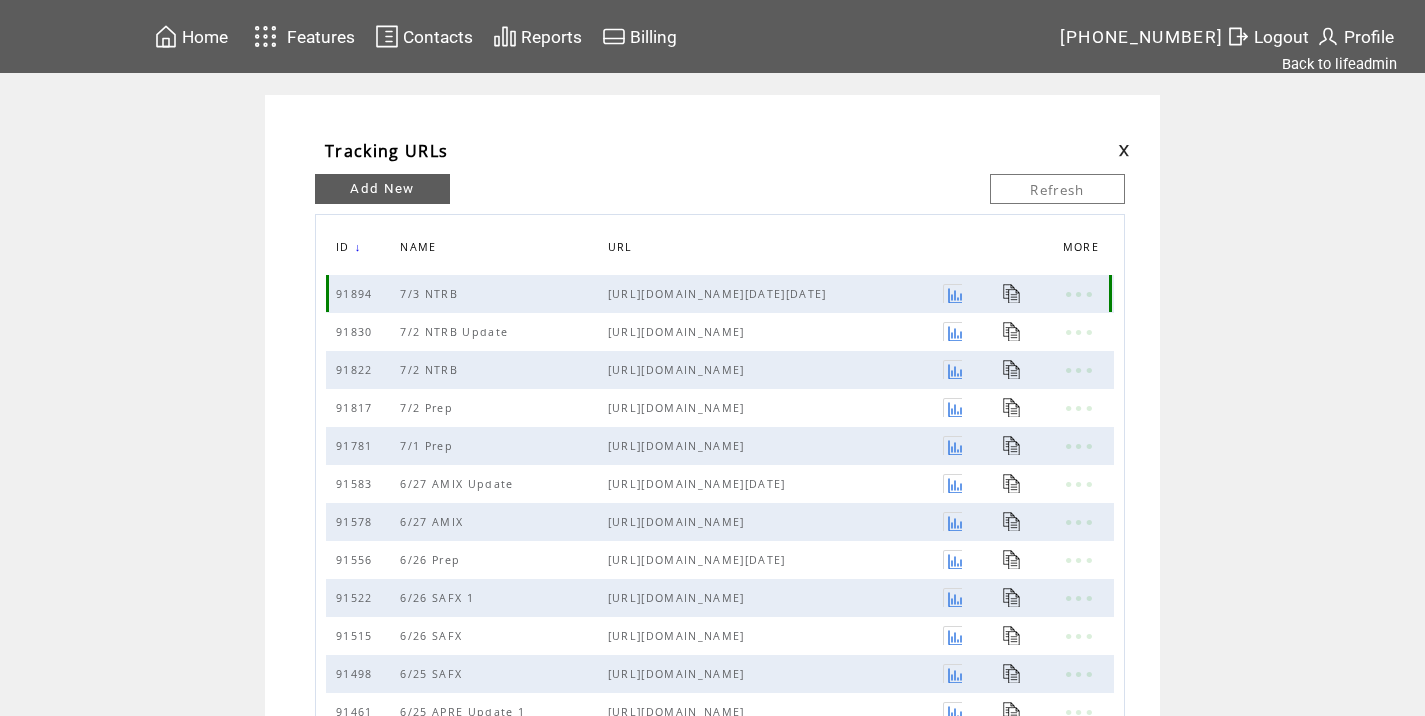 click at bounding box center [1012, 293] 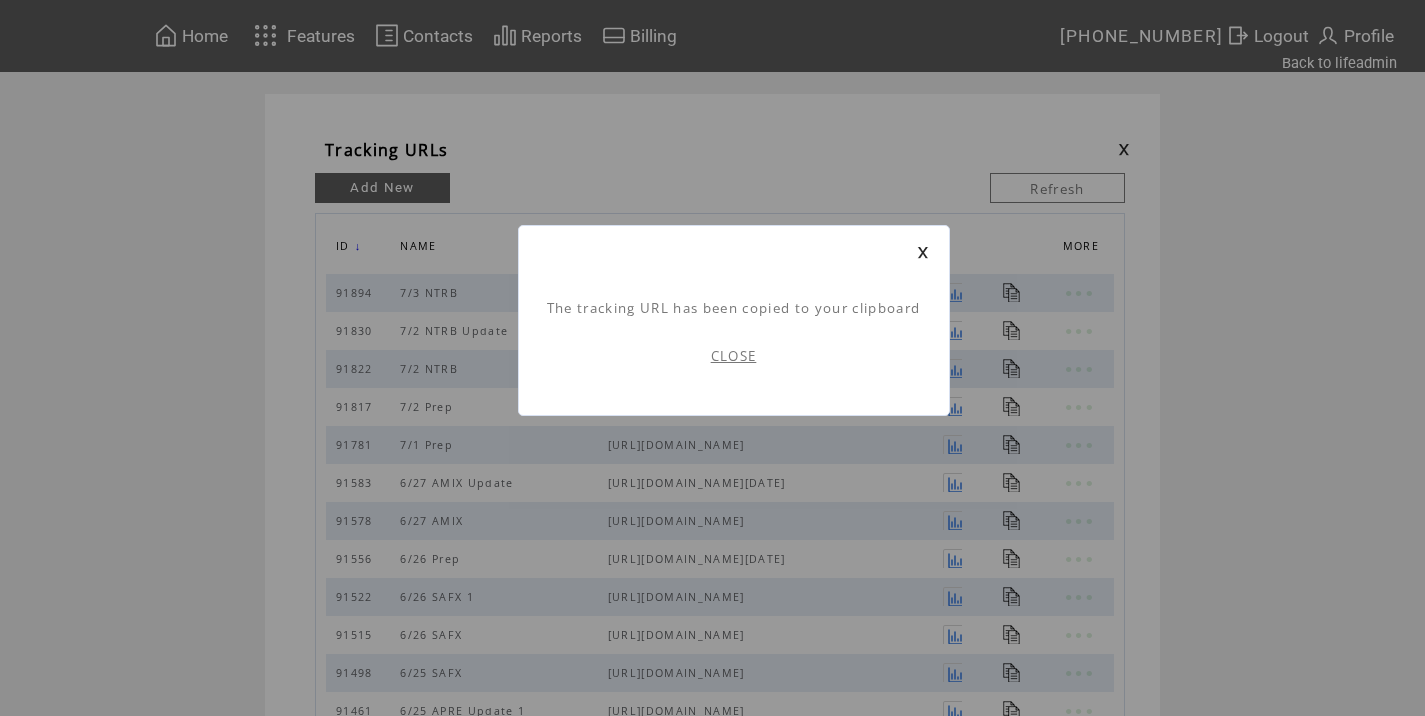 click on "CLOSE" at bounding box center [734, 356] 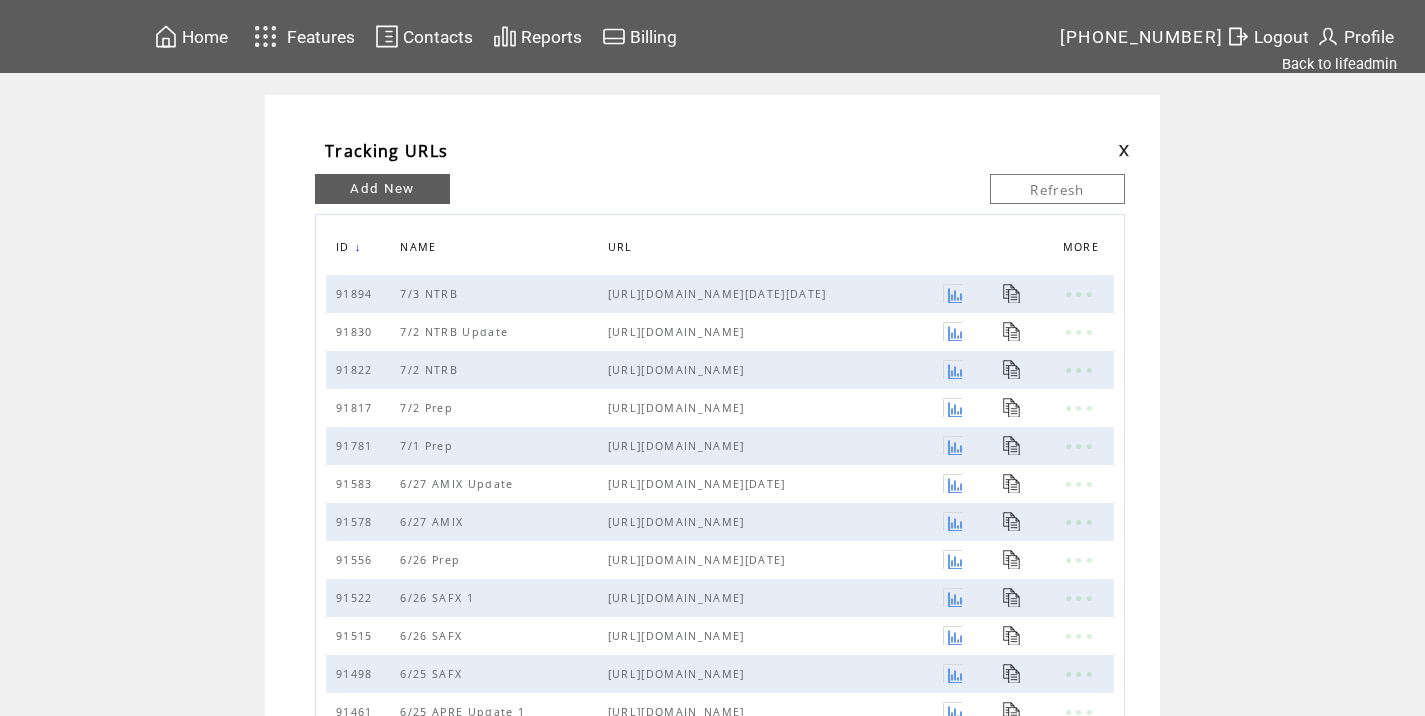 click at bounding box center [1124, 150] 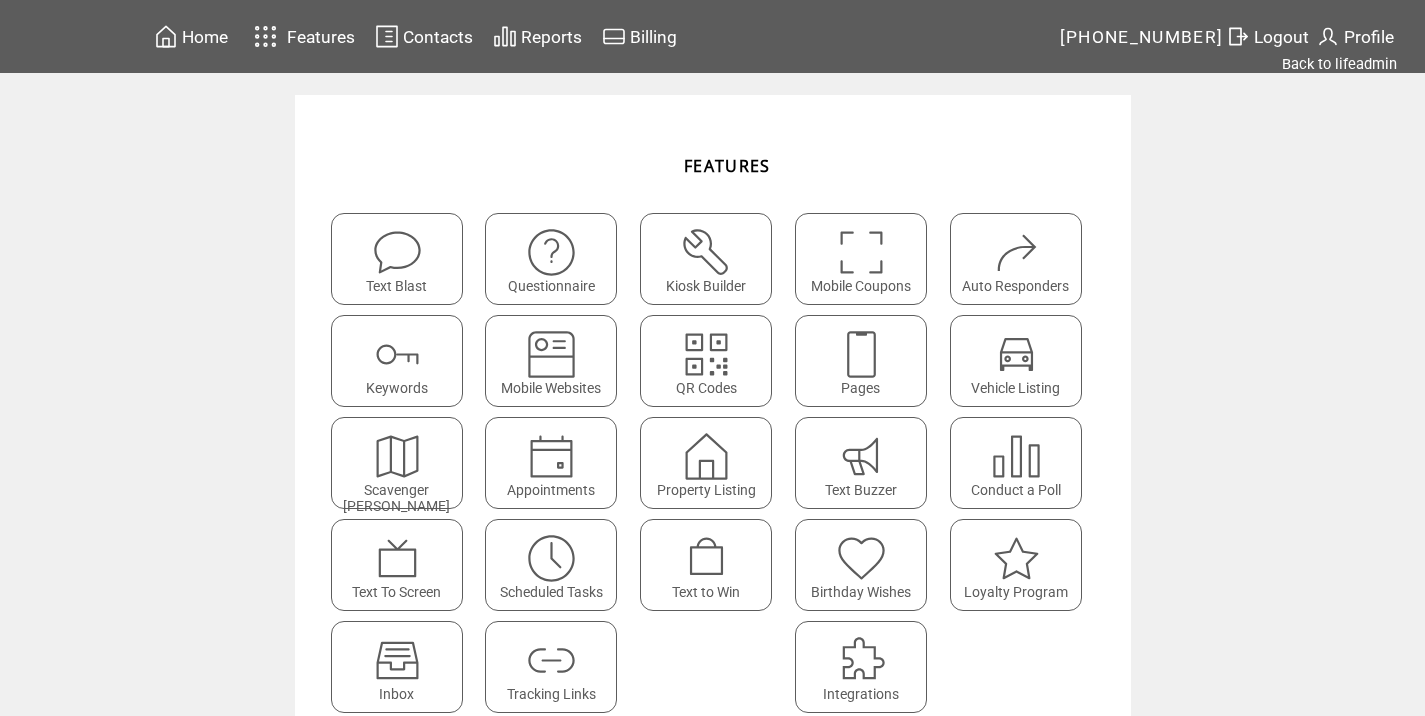 scroll, scrollTop: 0, scrollLeft: 0, axis: both 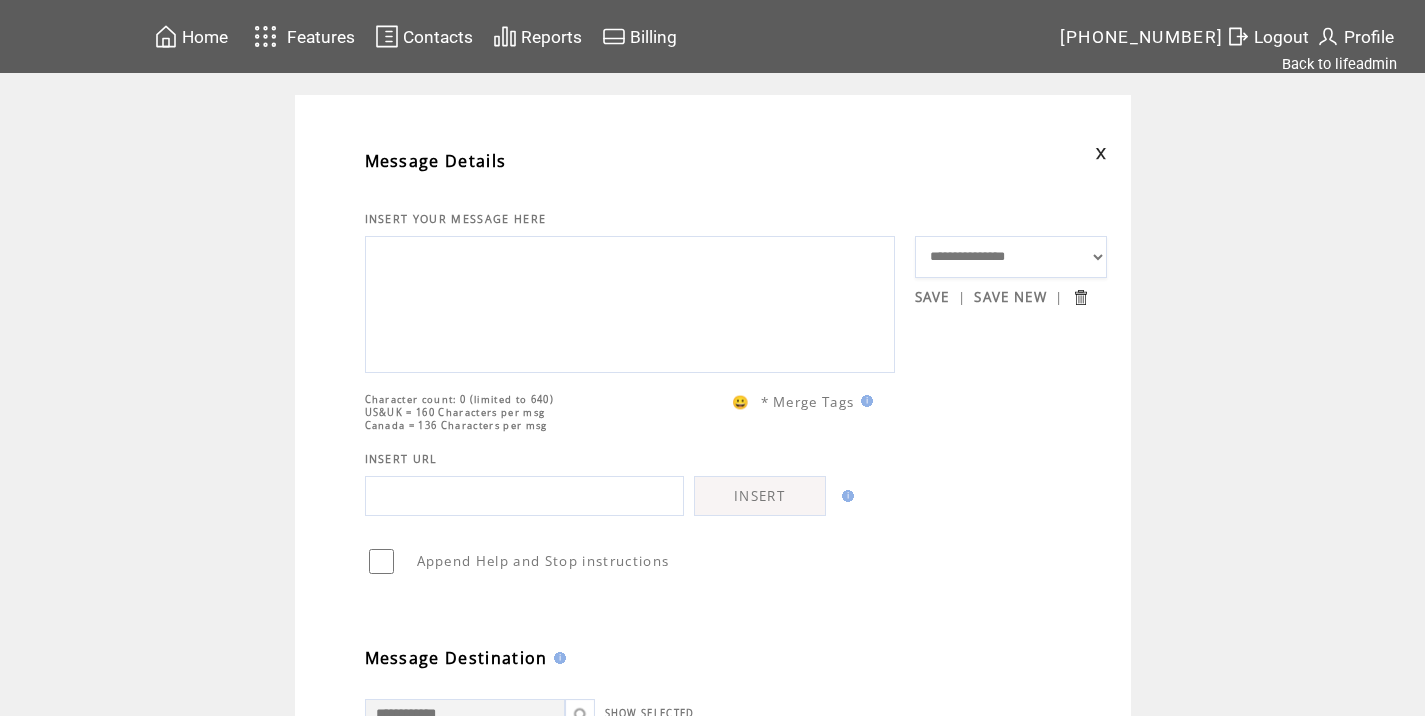 click at bounding box center (630, 302) 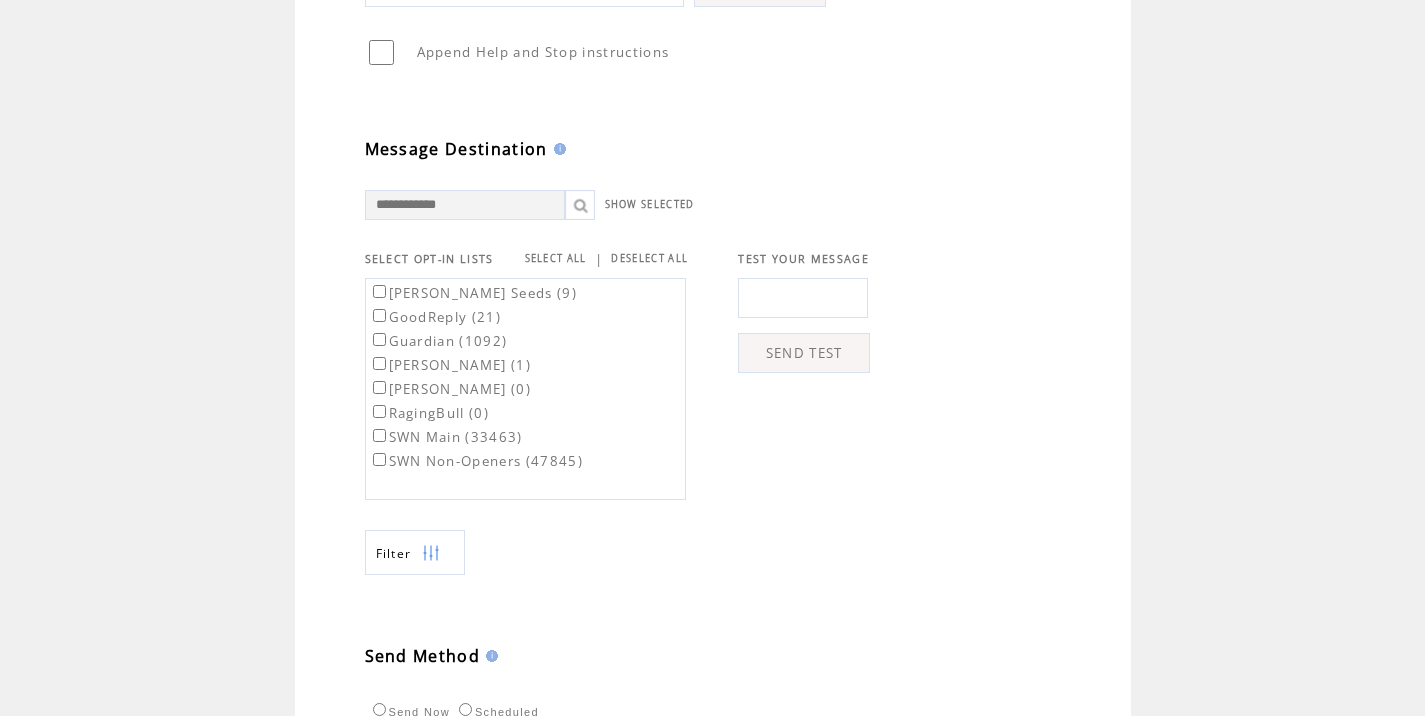 scroll, scrollTop: 511, scrollLeft: 0, axis: vertical 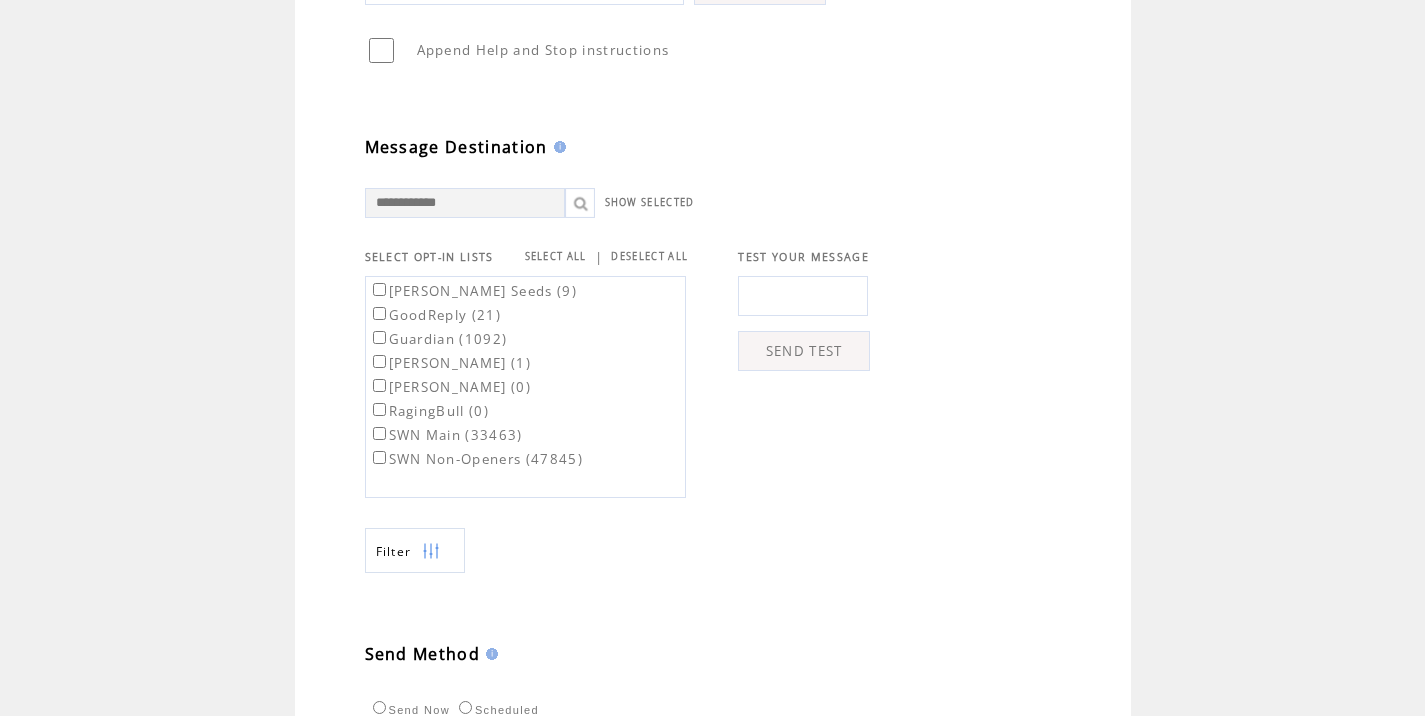 type on "**********" 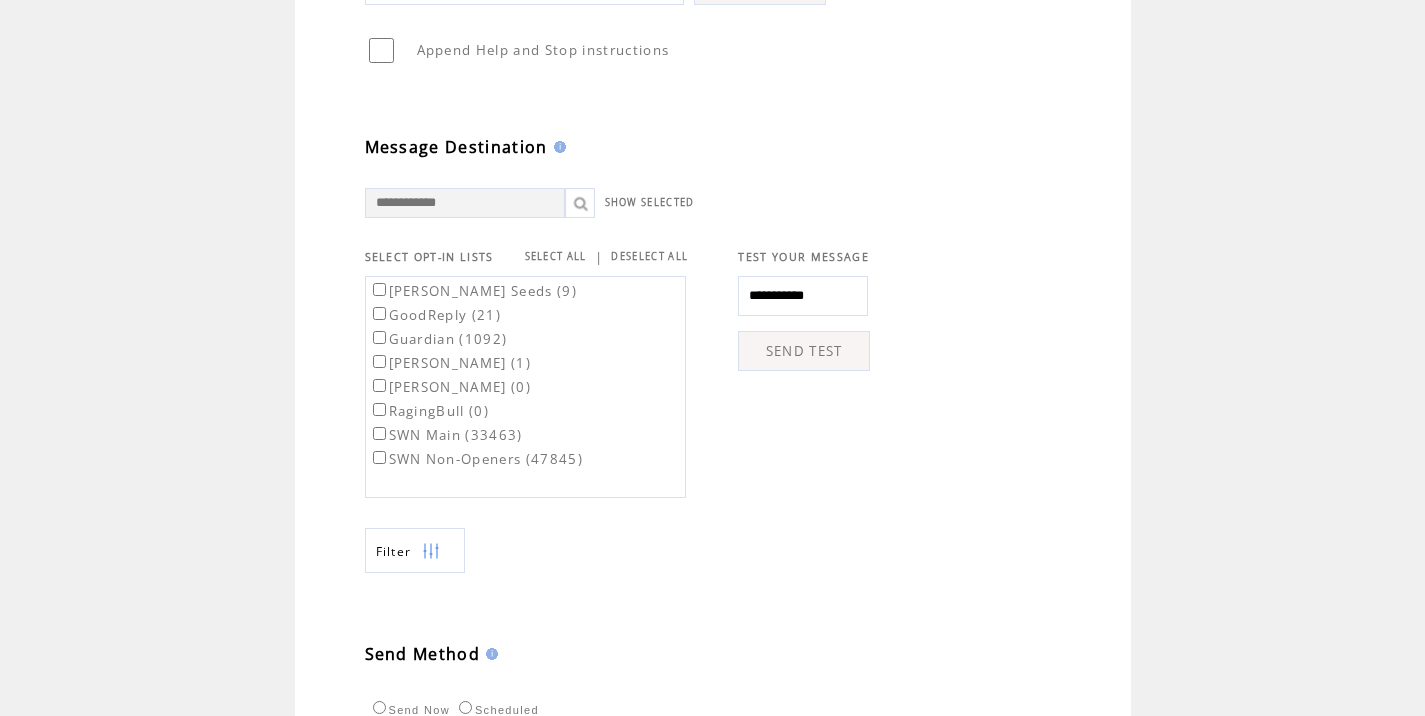 click on "SEND TEST" at bounding box center [804, 351] 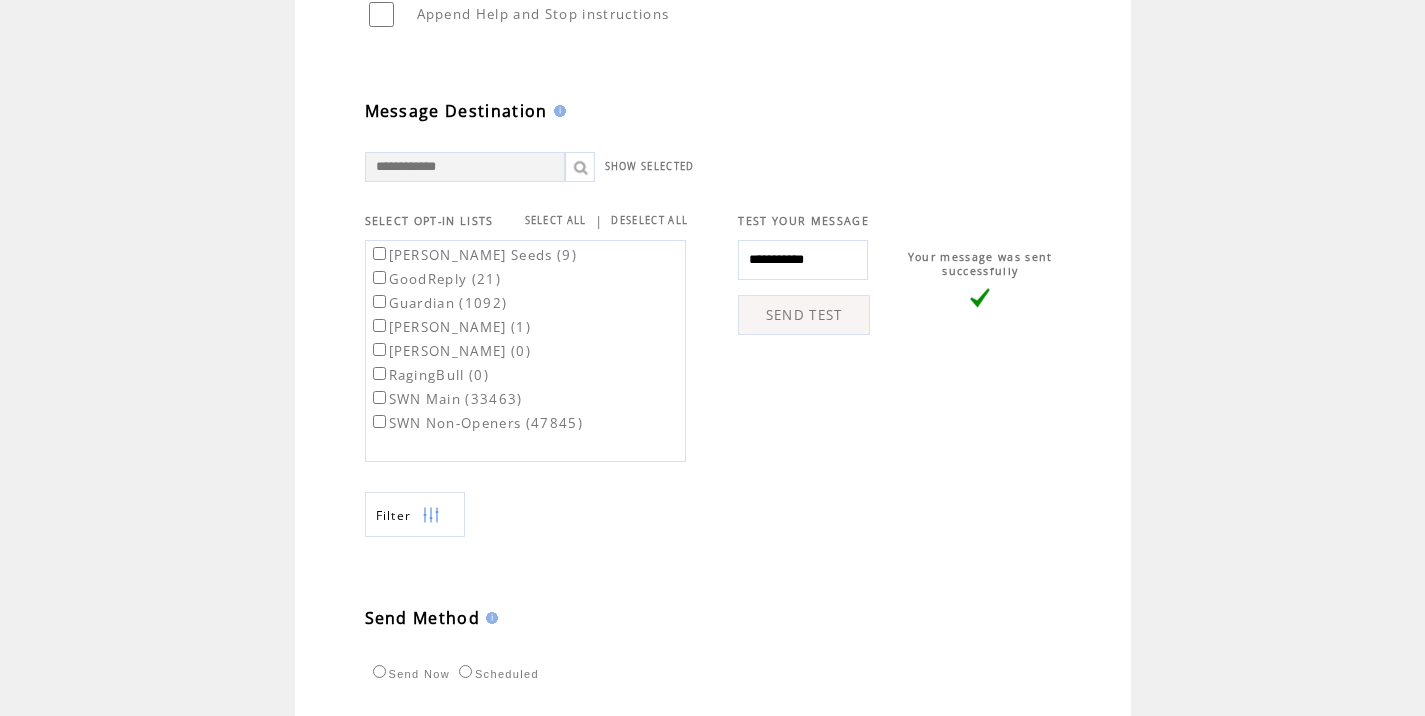 scroll, scrollTop: 610, scrollLeft: 0, axis: vertical 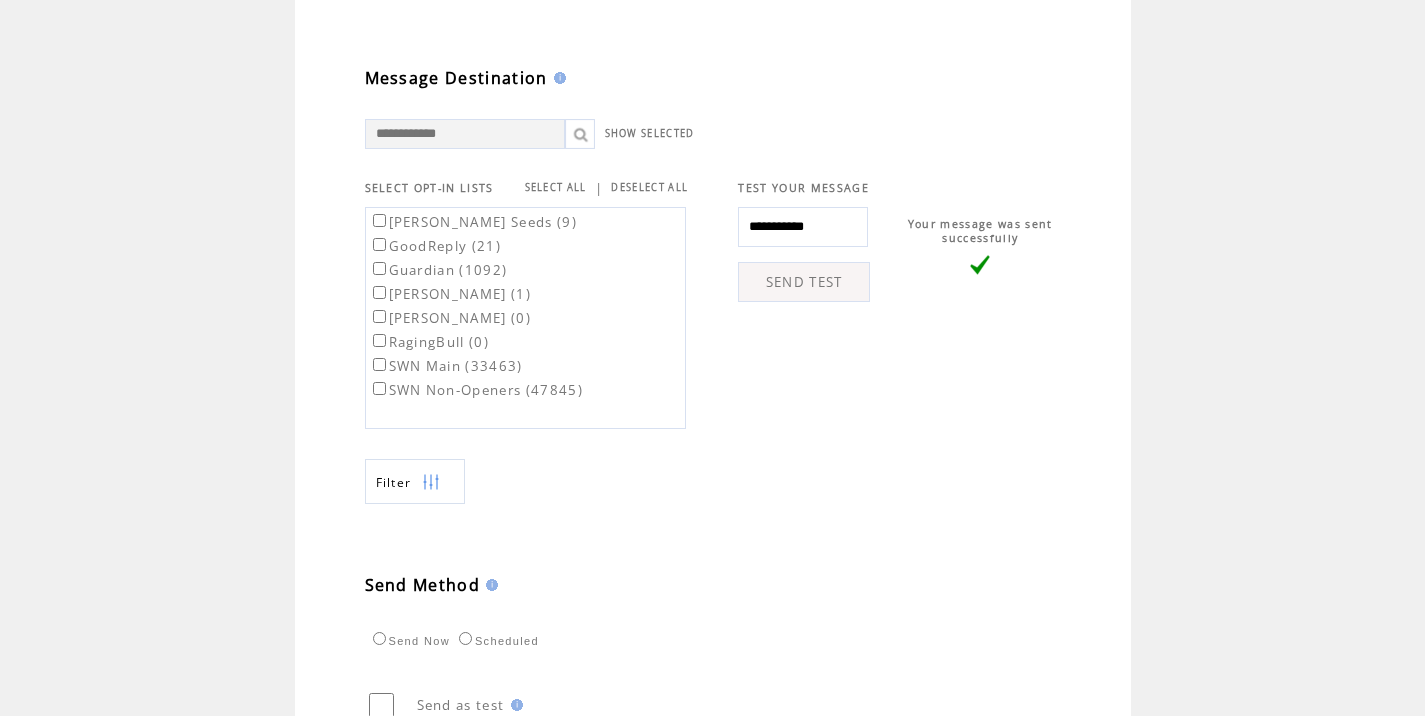 click on "SWN Main (33463)" at bounding box center (446, 366) 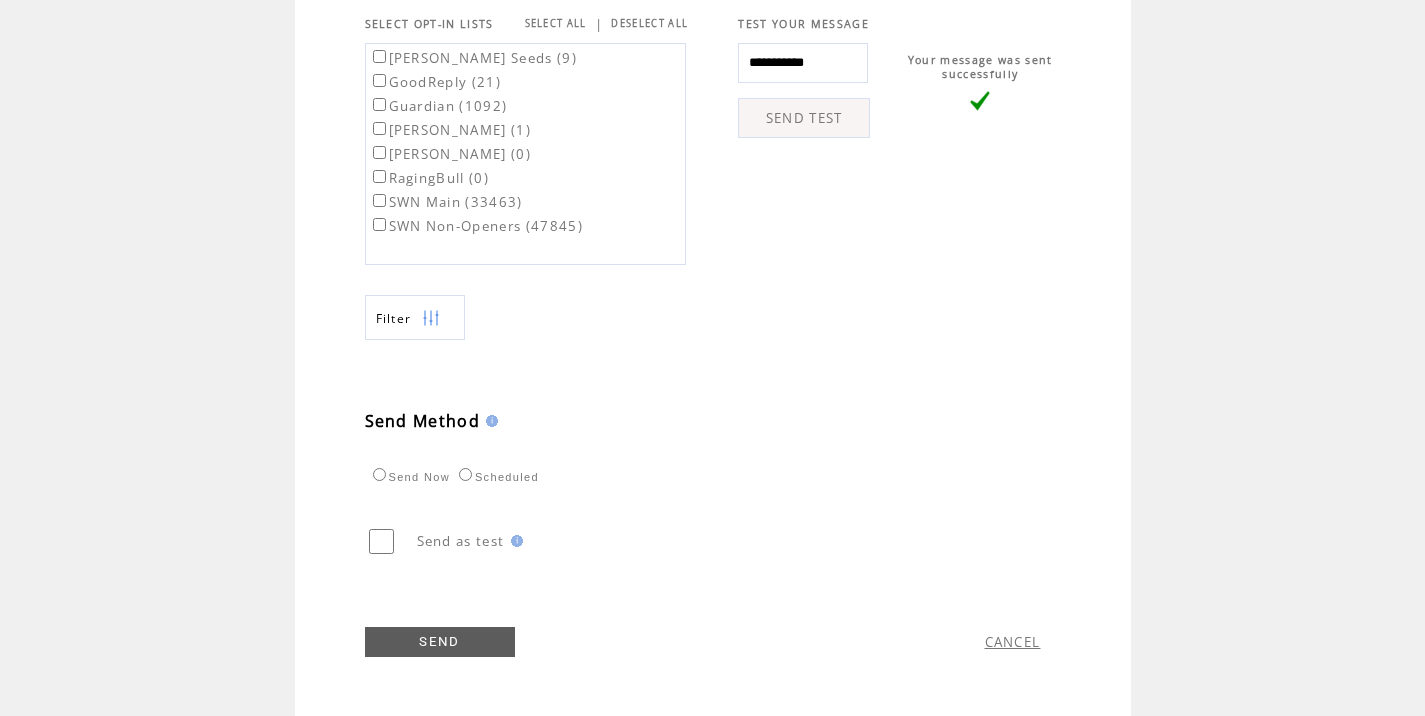 click on "SEND" at bounding box center (440, 642) 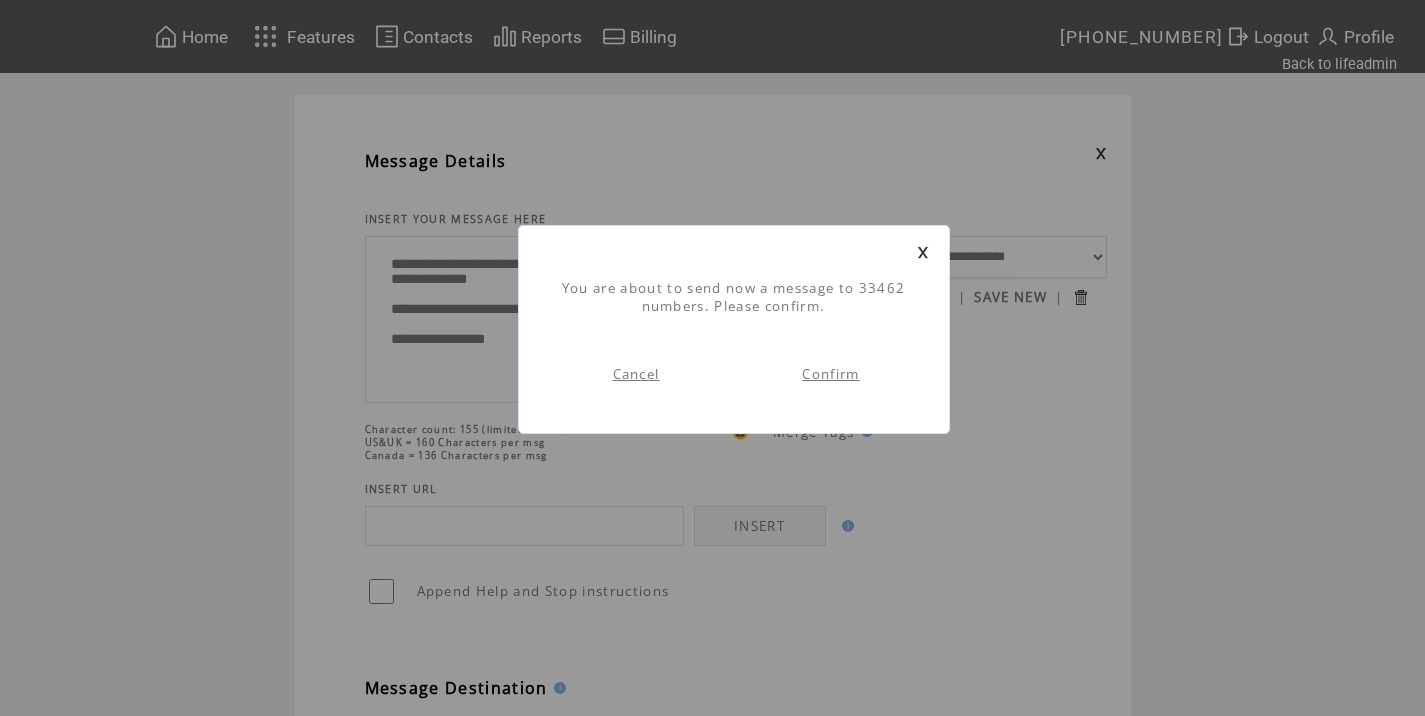 scroll, scrollTop: 1, scrollLeft: 0, axis: vertical 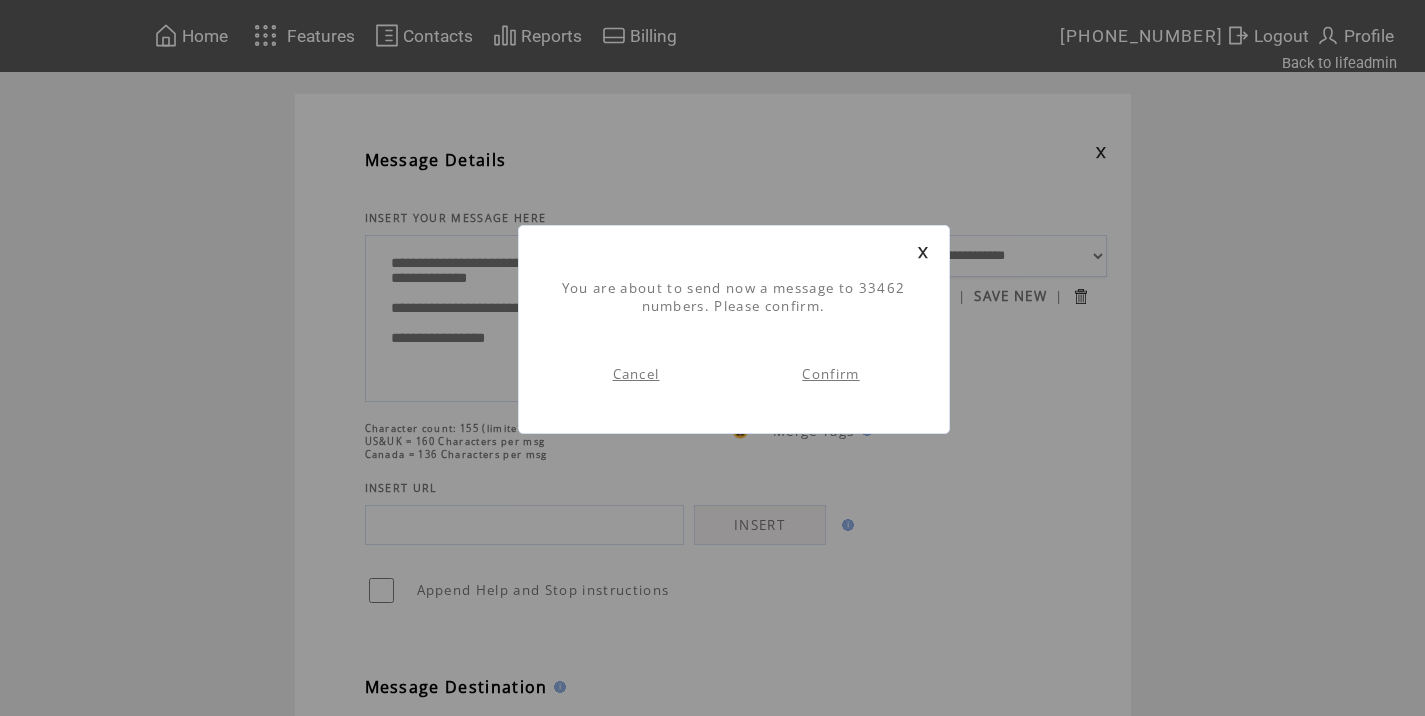click on "Confirm" at bounding box center (830, 374) 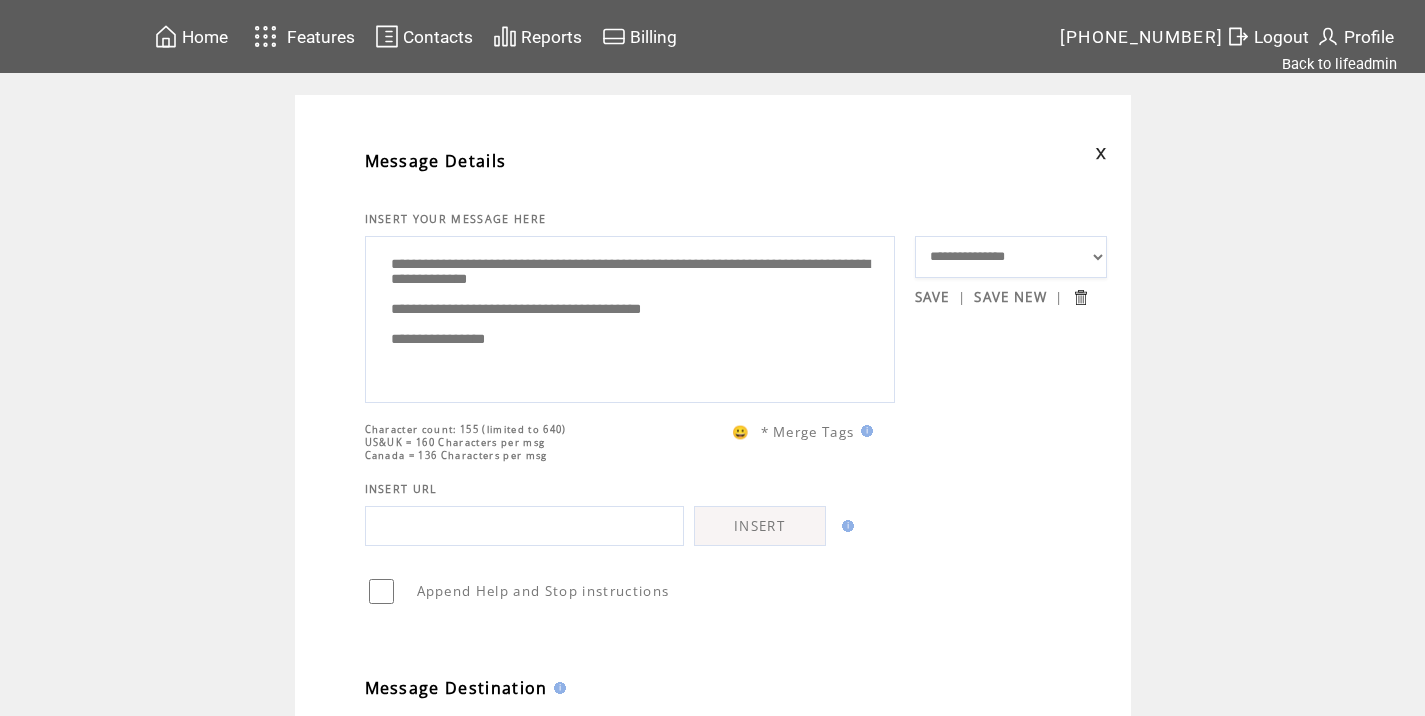 scroll, scrollTop: 1, scrollLeft: 0, axis: vertical 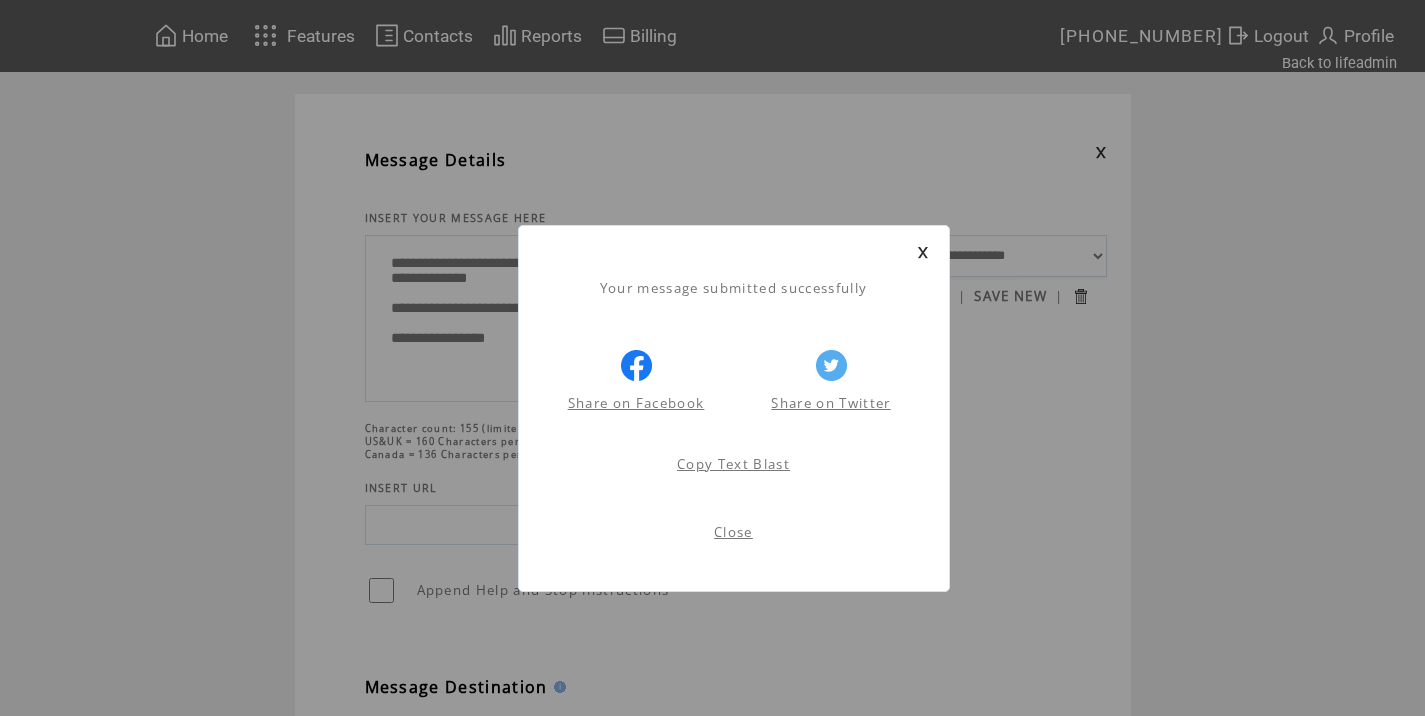 click on "Close" at bounding box center [733, 532] 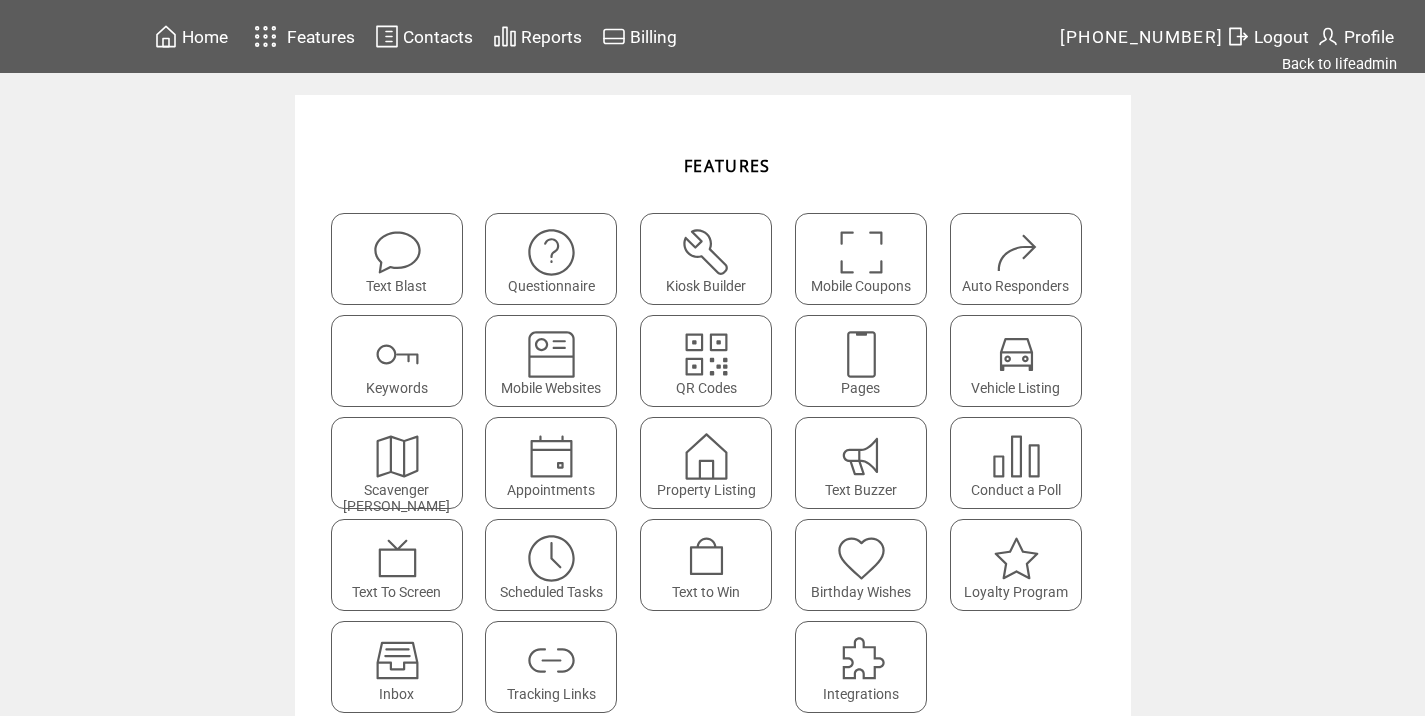 scroll, scrollTop: 0, scrollLeft: 0, axis: both 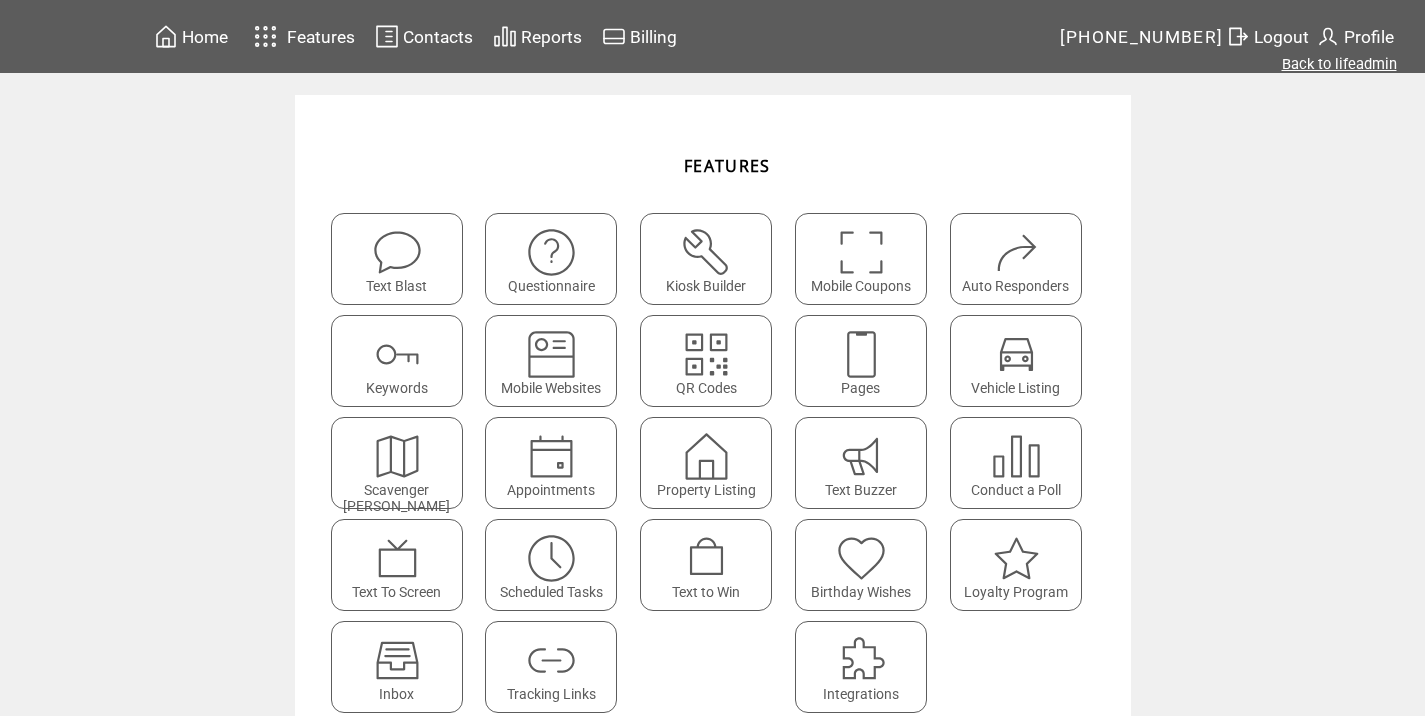 click on "Back to lifeadmin" at bounding box center [1339, 64] 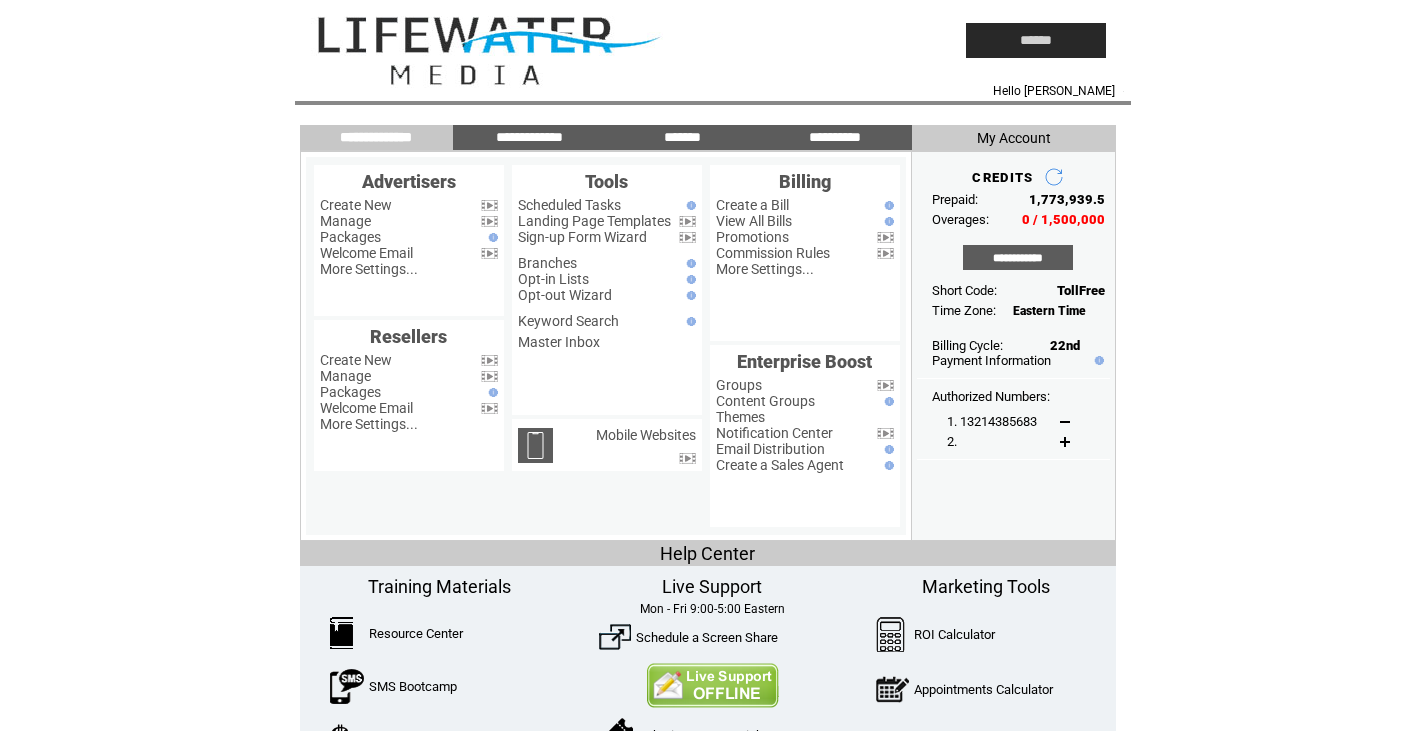 scroll, scrollTop: 0, scrollLeft: 0, axis: both 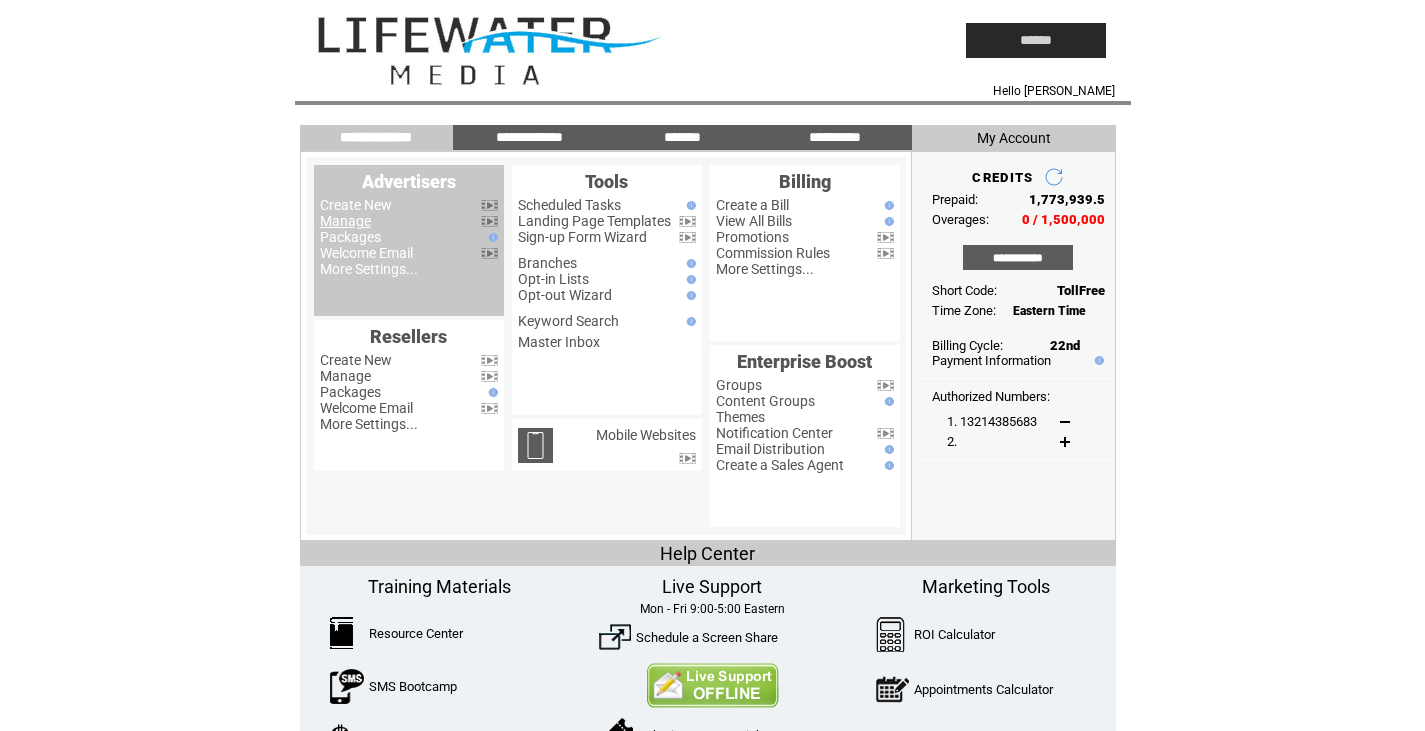 click on "Manage" at bounding box center (345, 221) 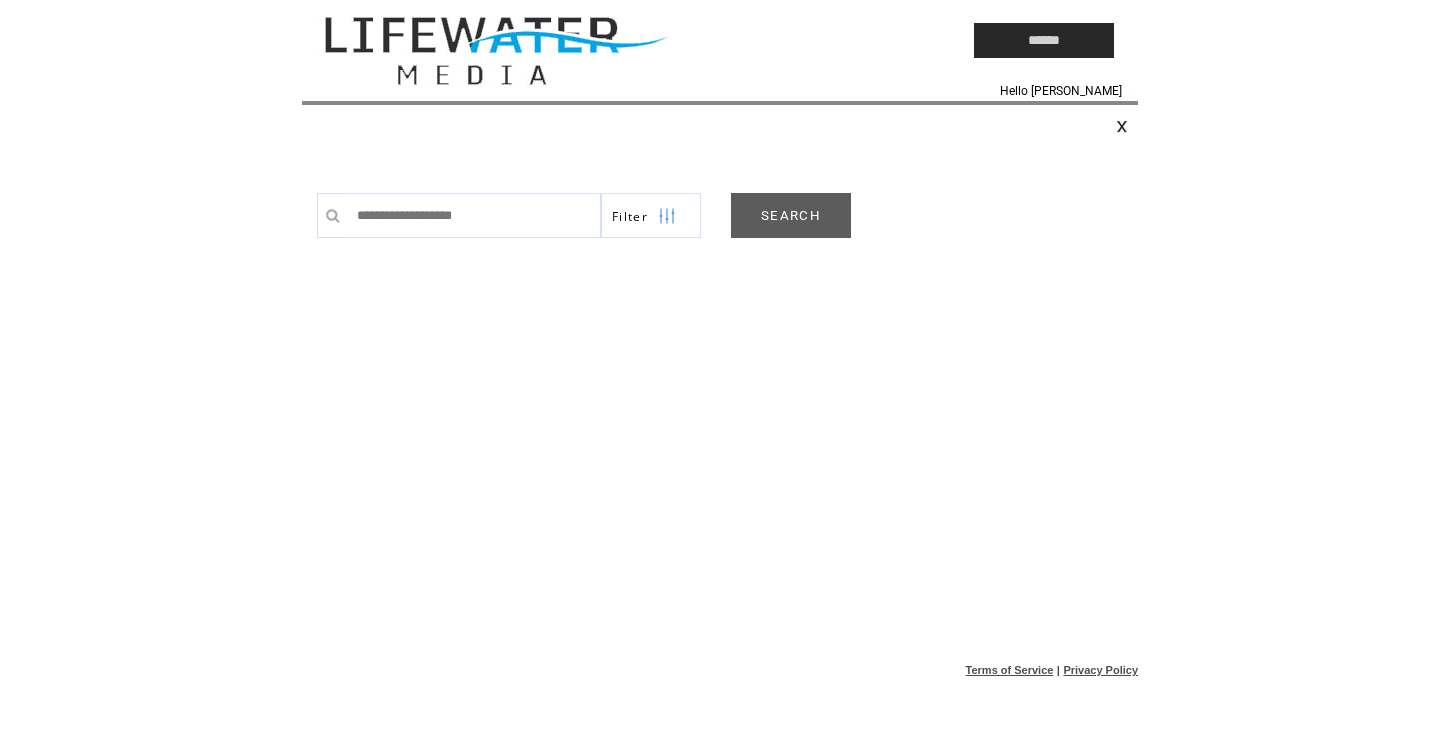scroll, scrollTop: 0, scrollLeft: 0, axis: both 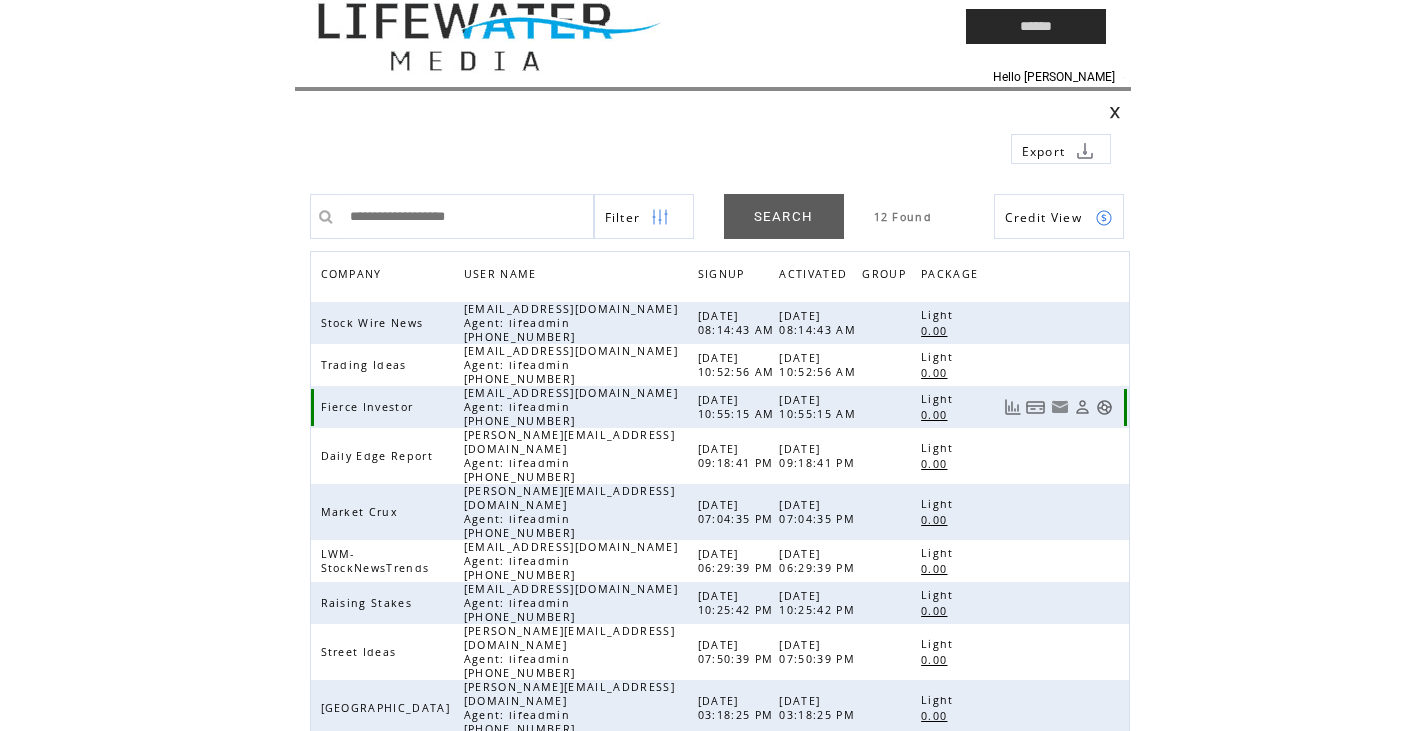 click at bounding box center (1104, 407) 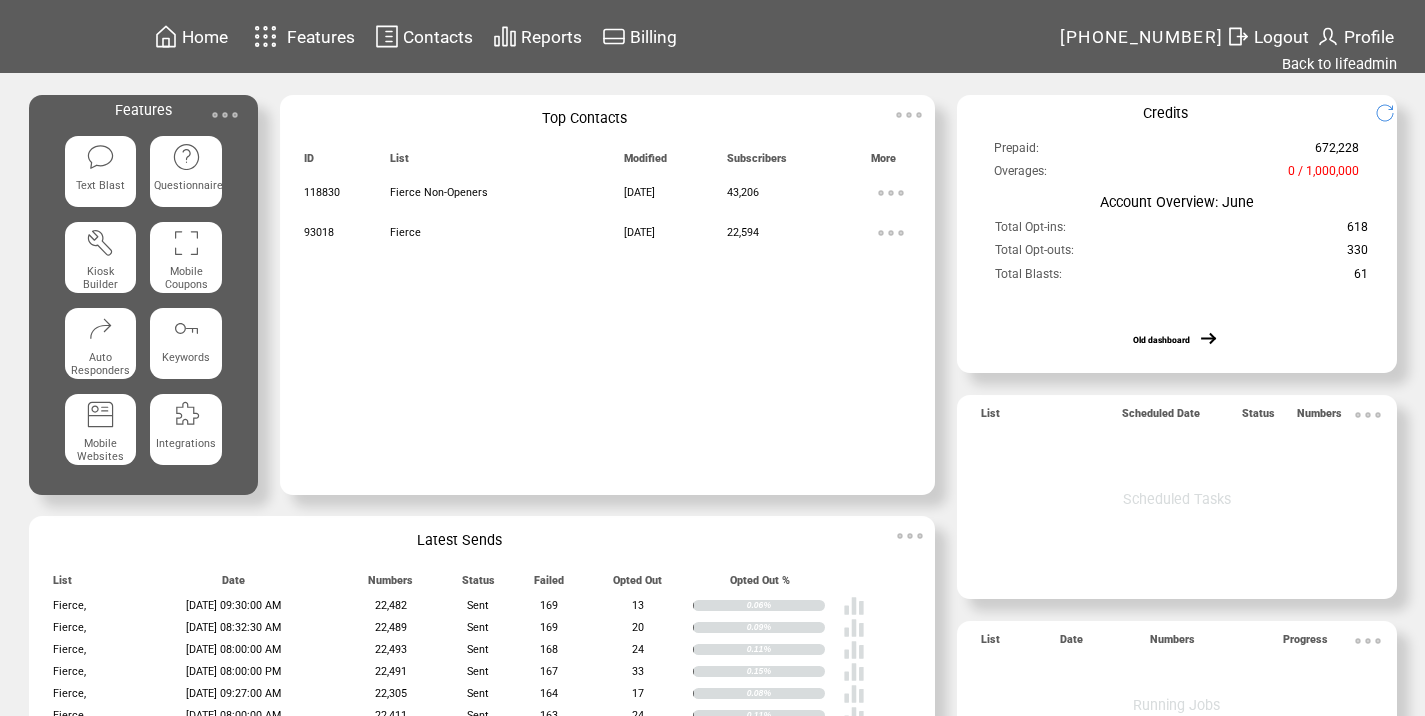 scroll, scrollTop: 0, scrollLeft: 0, axis: both 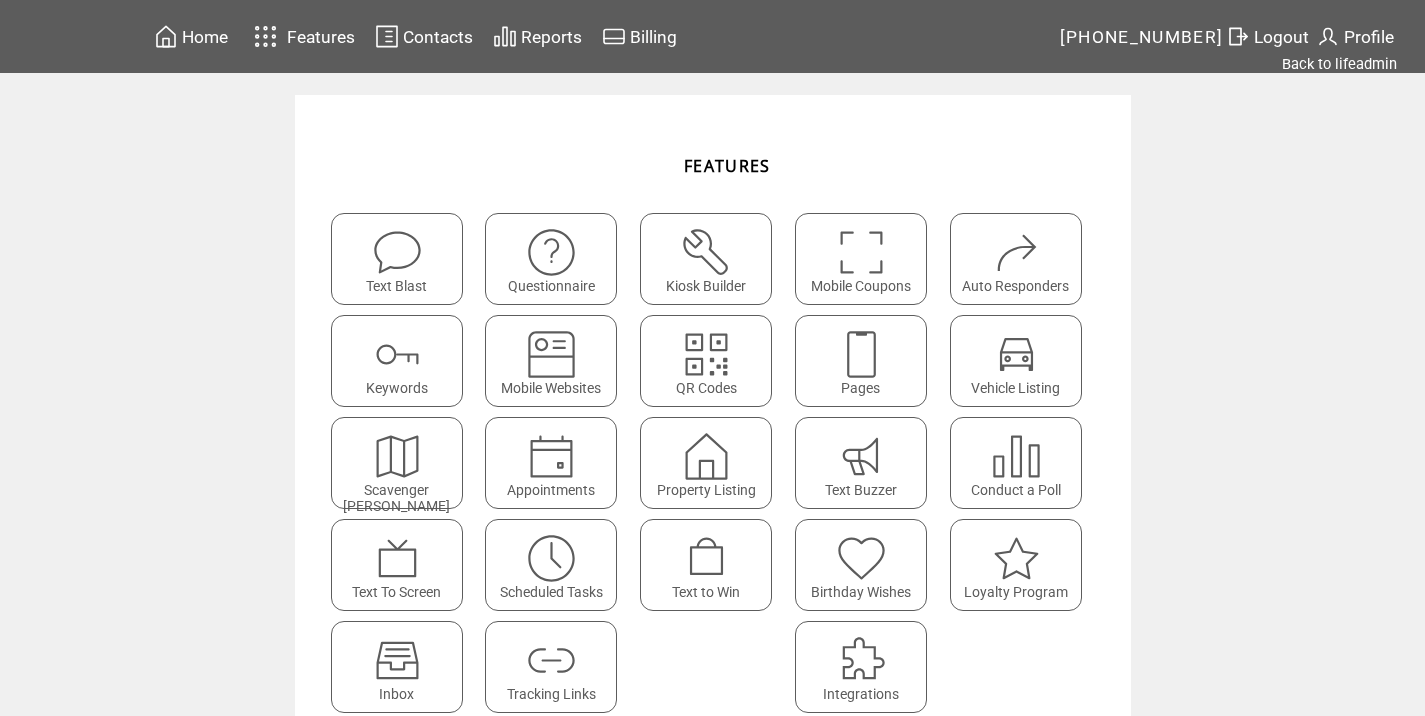 click on "Tracking Links" 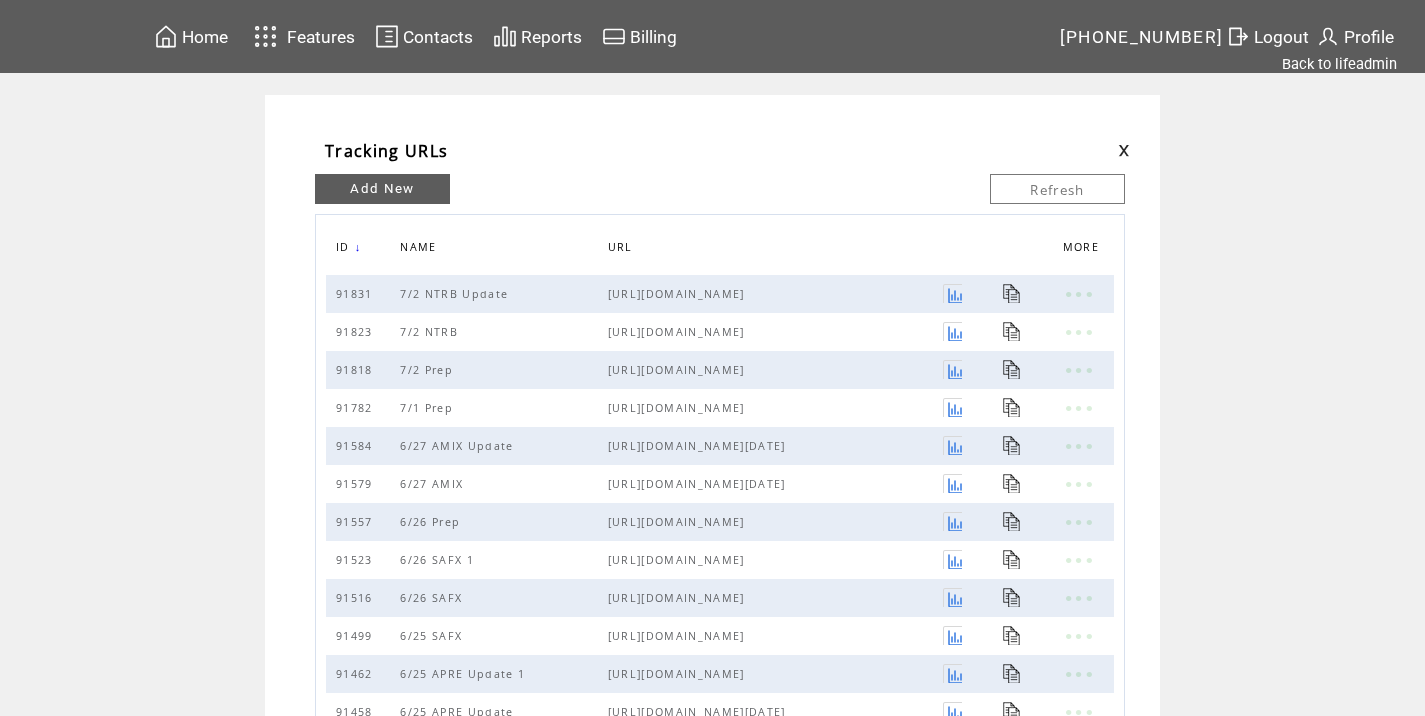 scroll, scrollTop: 0, scrollLeft: 0, axis: both 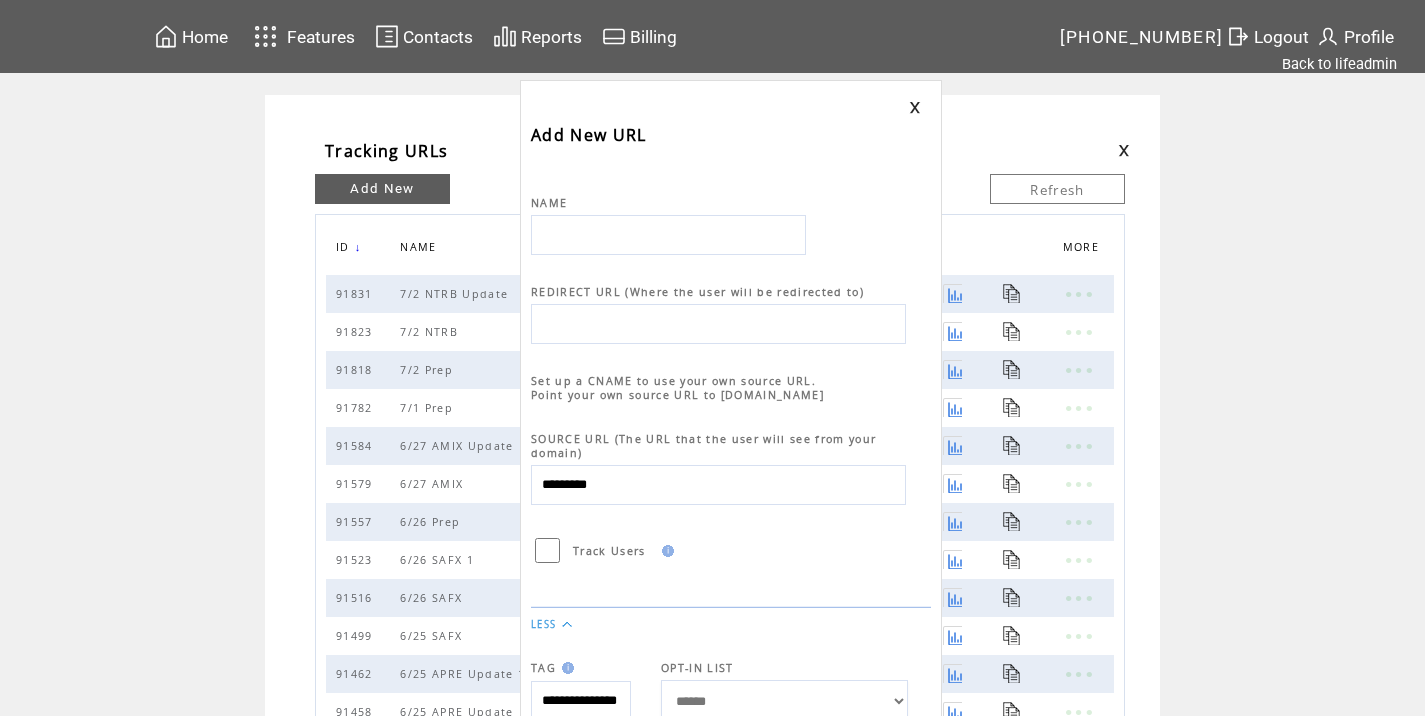 click at bounding box center (668, 235) 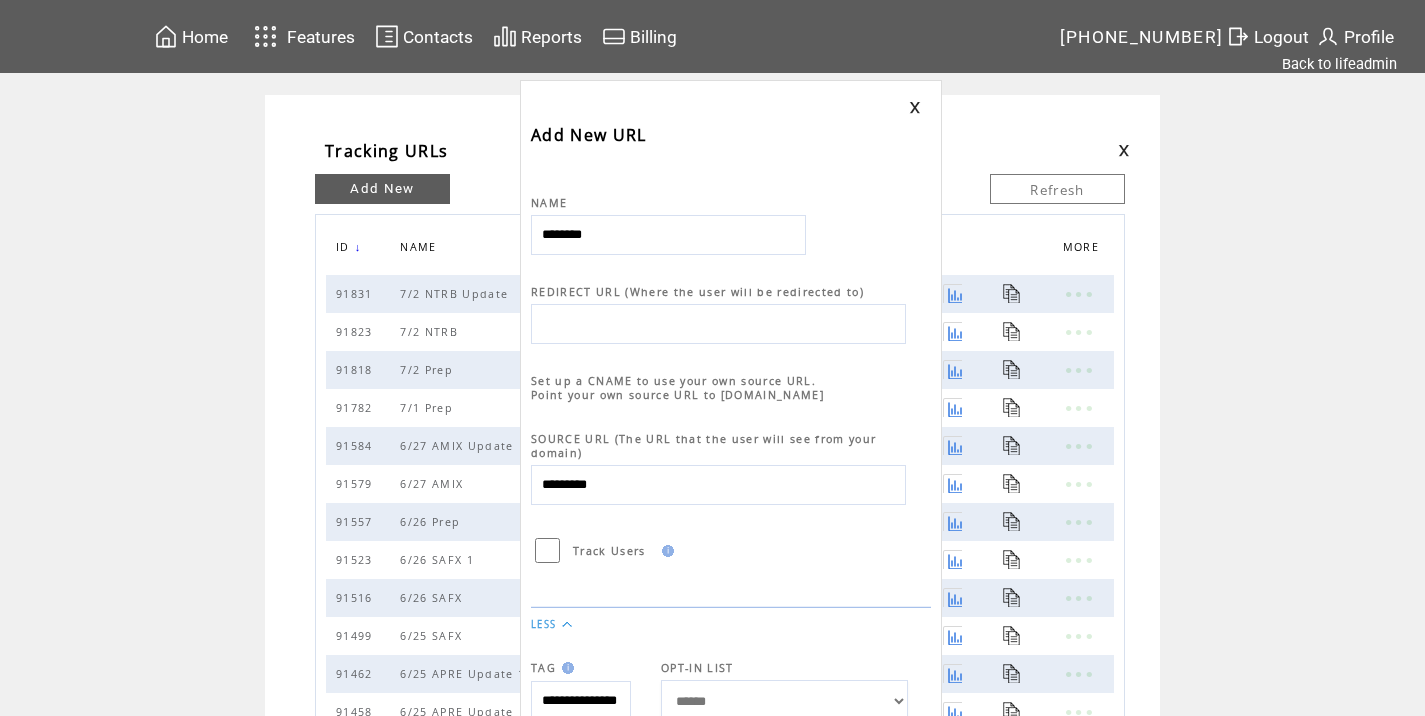 type on "********" 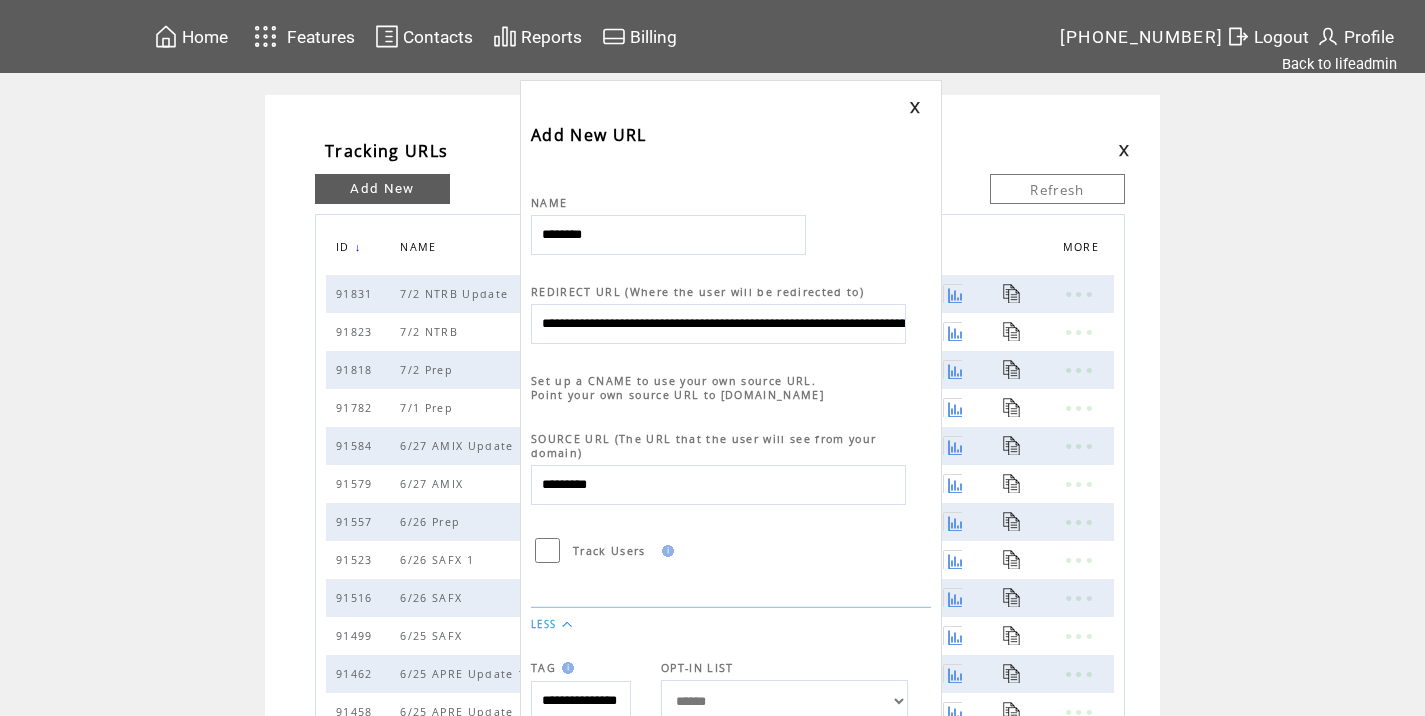 scroll, scrollTop: 0, scrollLeft: 900, axis: horizontal 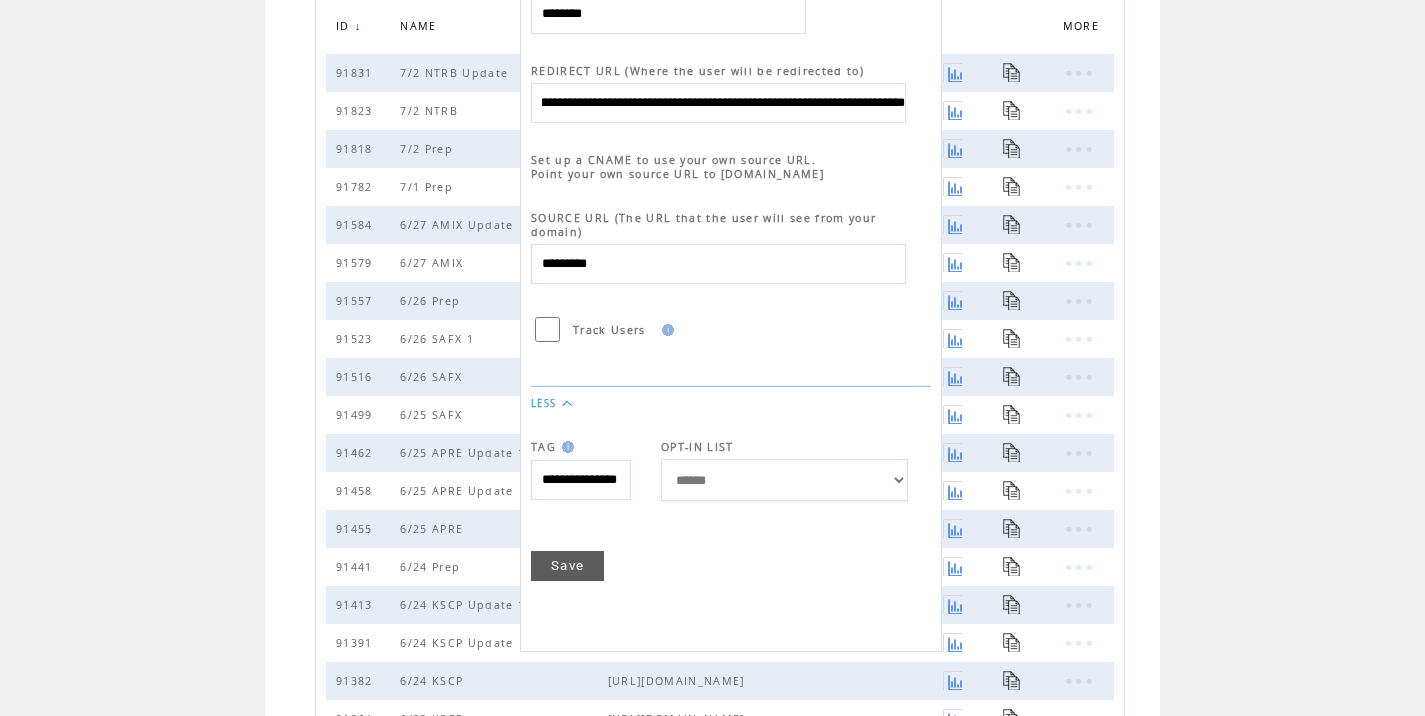 type on "**********" 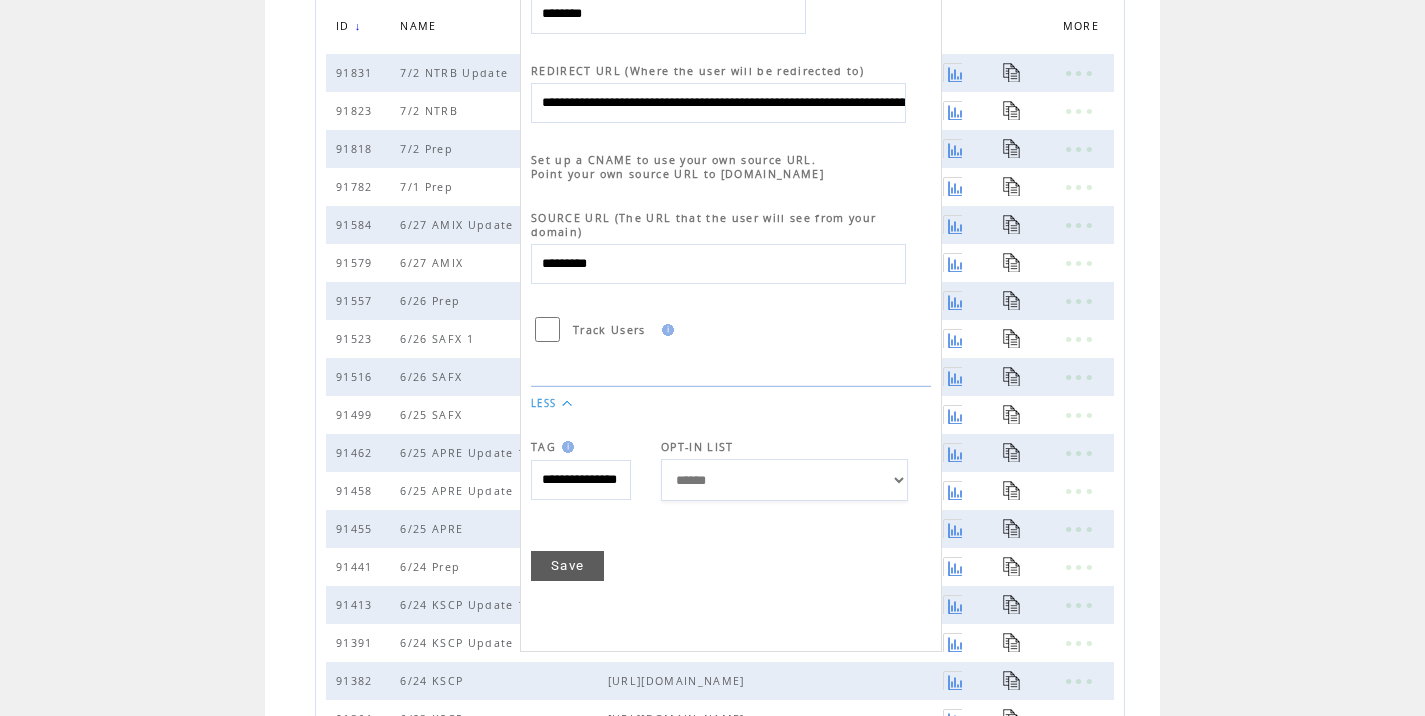 scroll, scrollTop: 0, scrollLeft: 0, axis: both 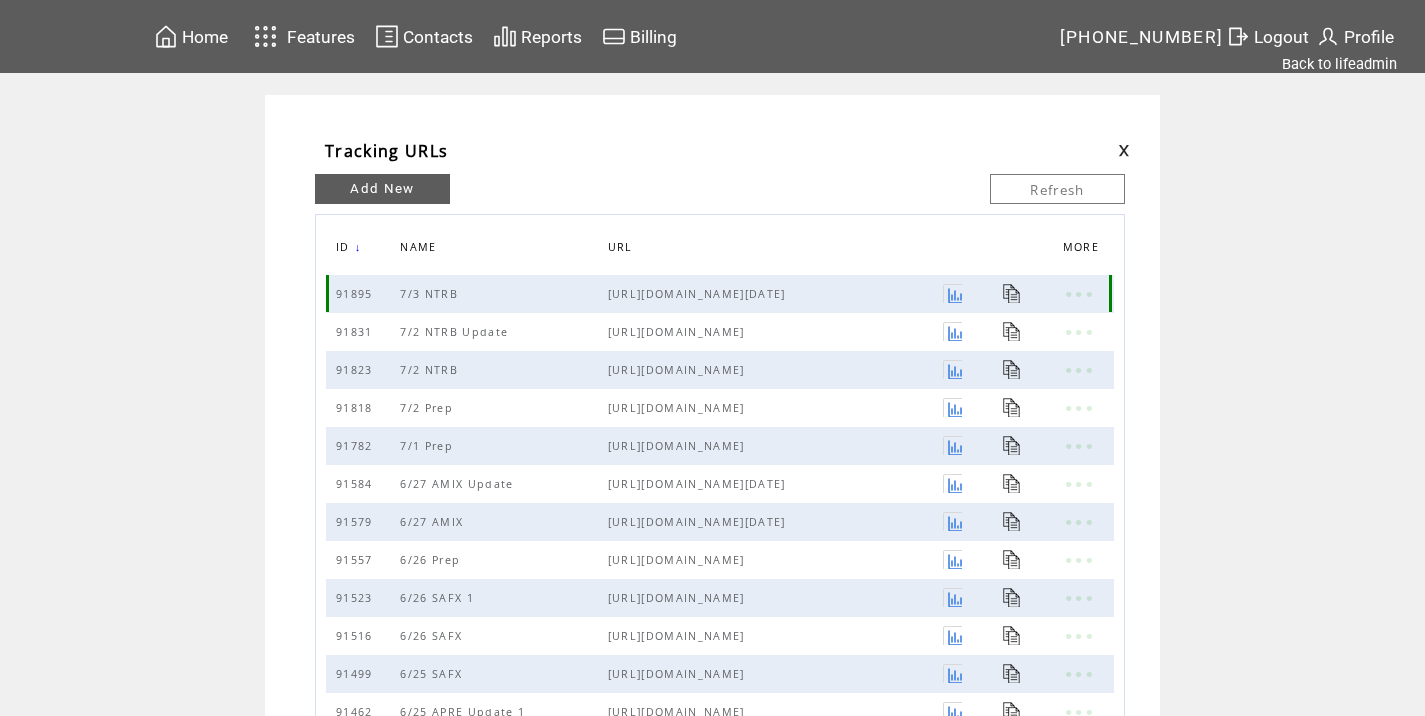 click at bounding box center (1012, 293) 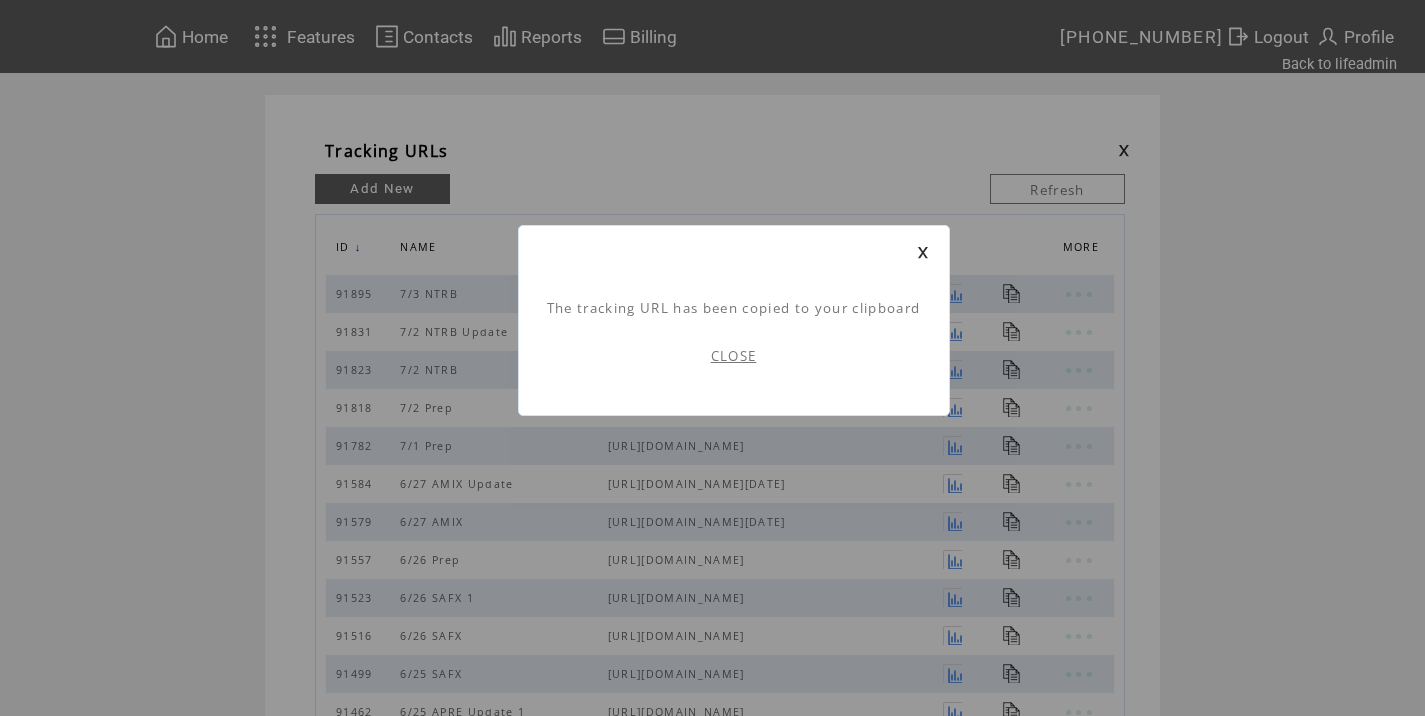 scroll, scrollTop: 1, scrollLeft: 0, axis: vertical 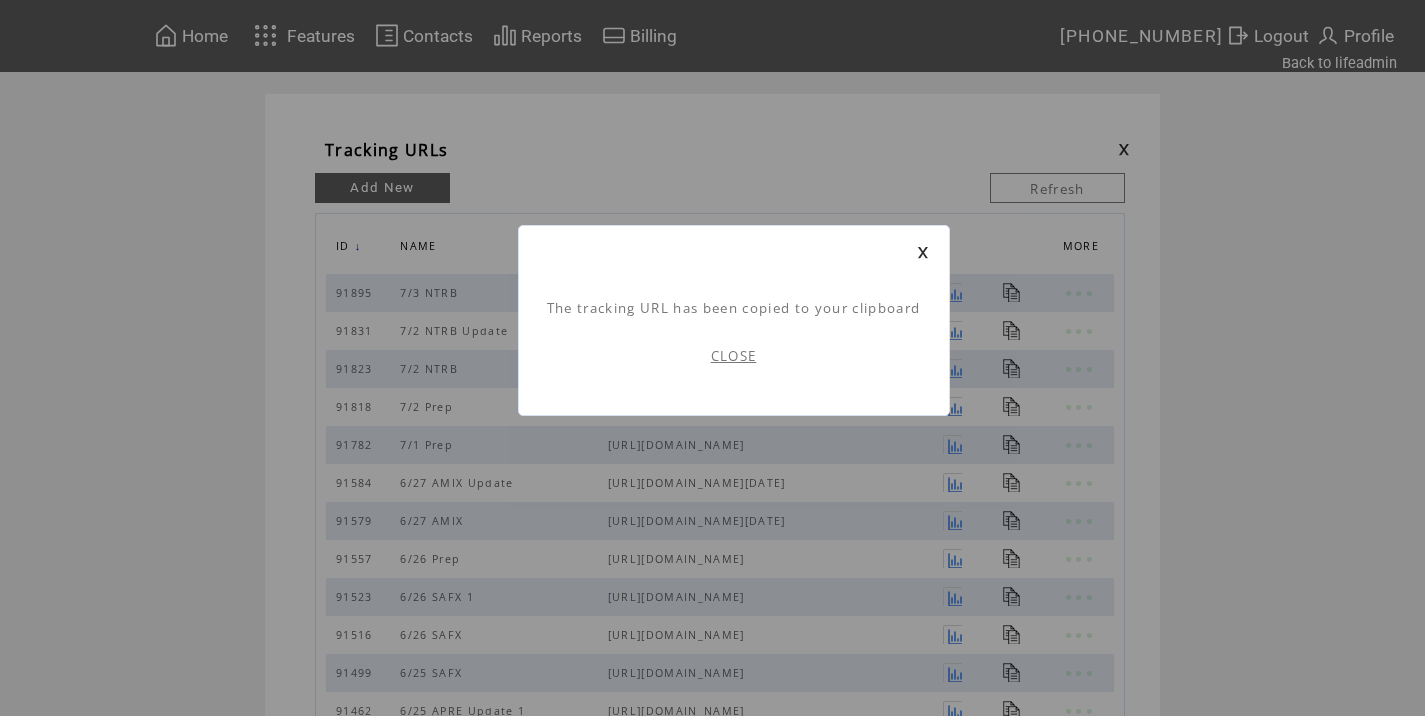 click on "CLOSE" at bounding box center [734, 356] 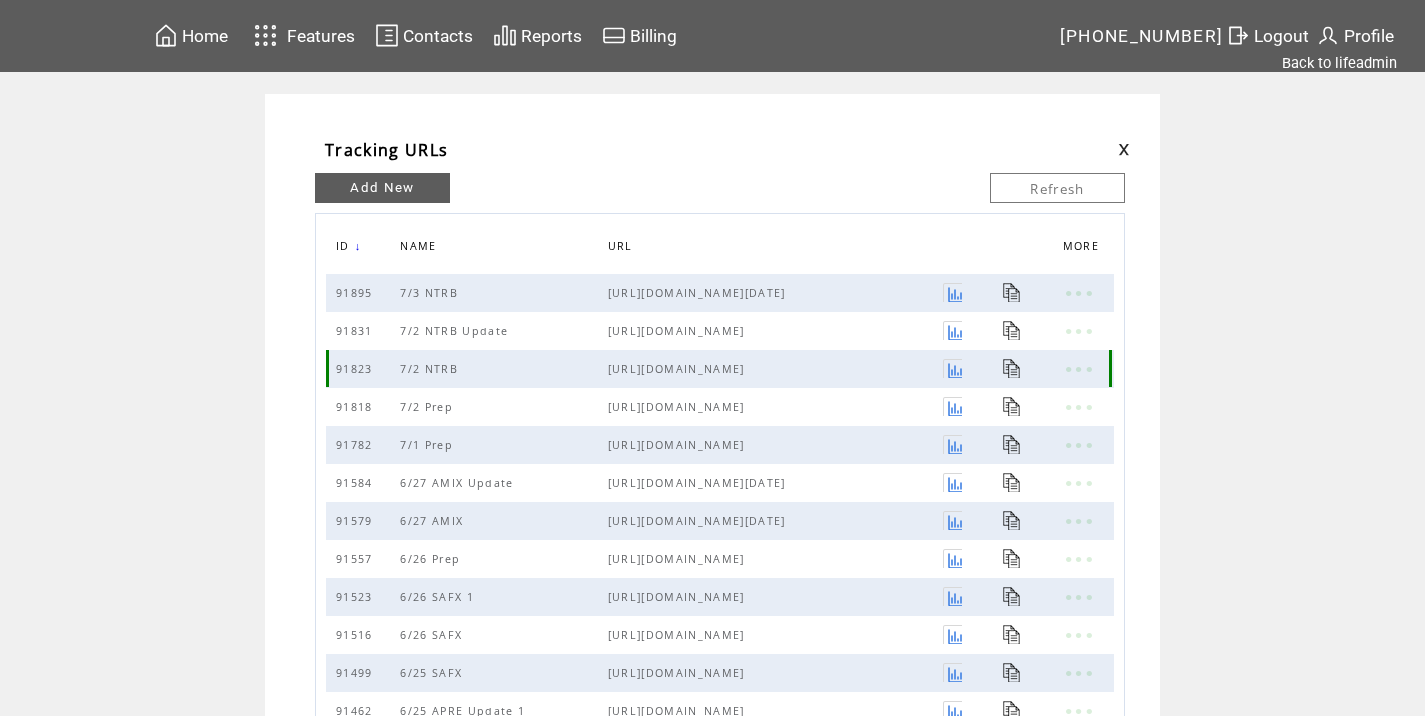 scroll, scrollTop: 0, scrollLeft: 0, axis: both 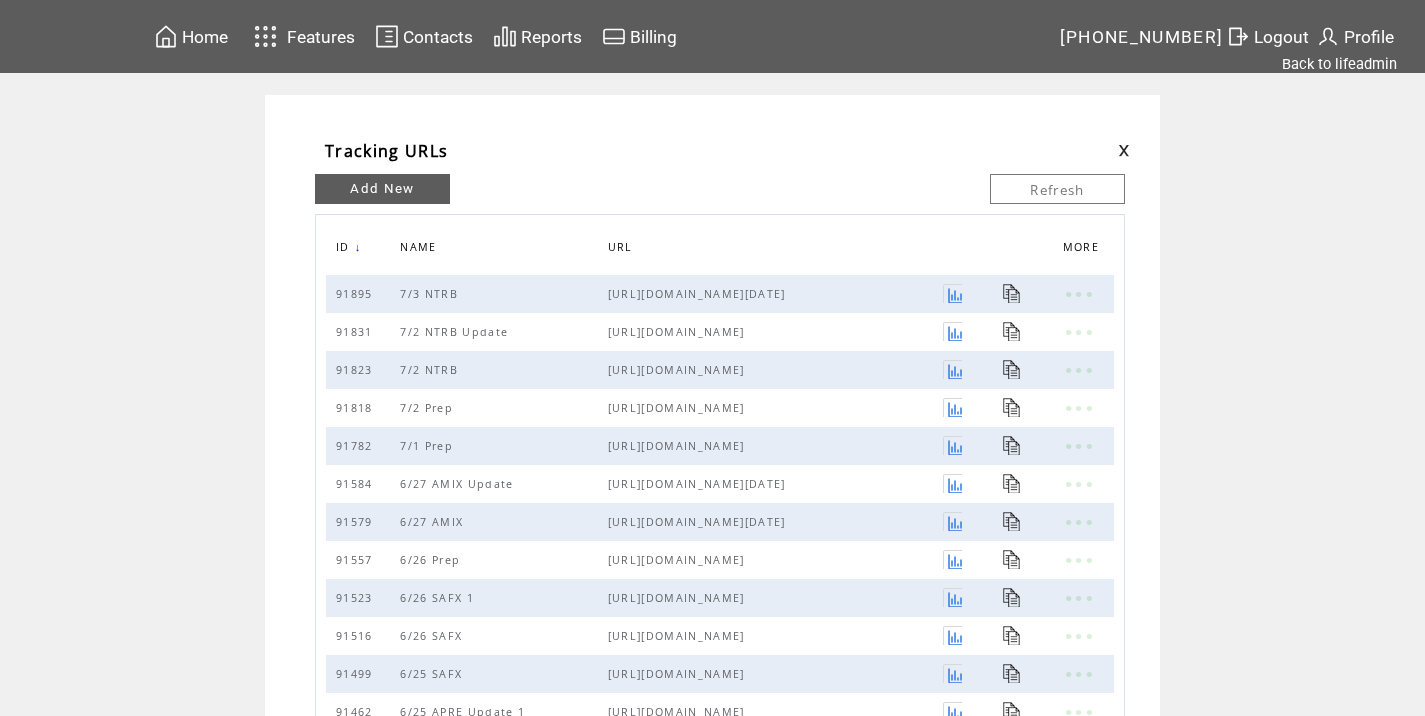 click at bounding box center [1124, 150] 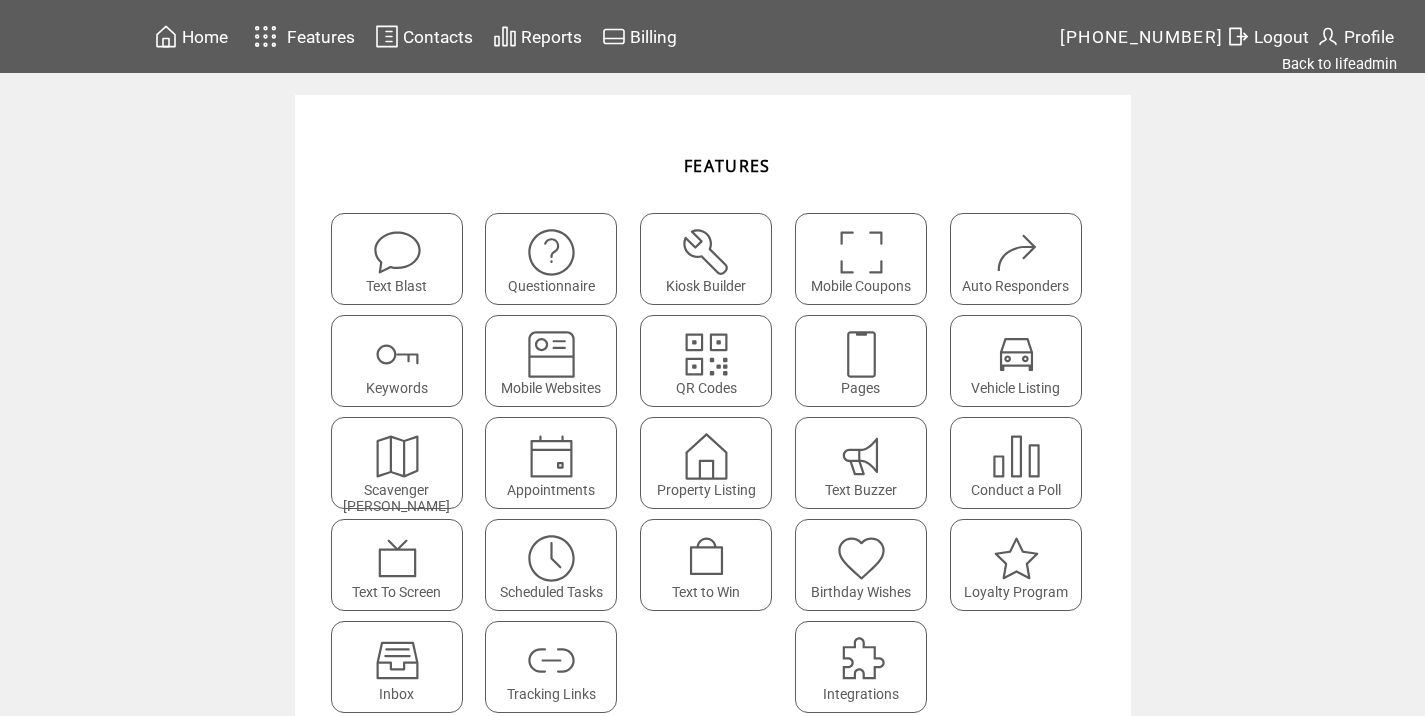 scroll, scrollTop: 0, scrollLeft: 0, axis: both 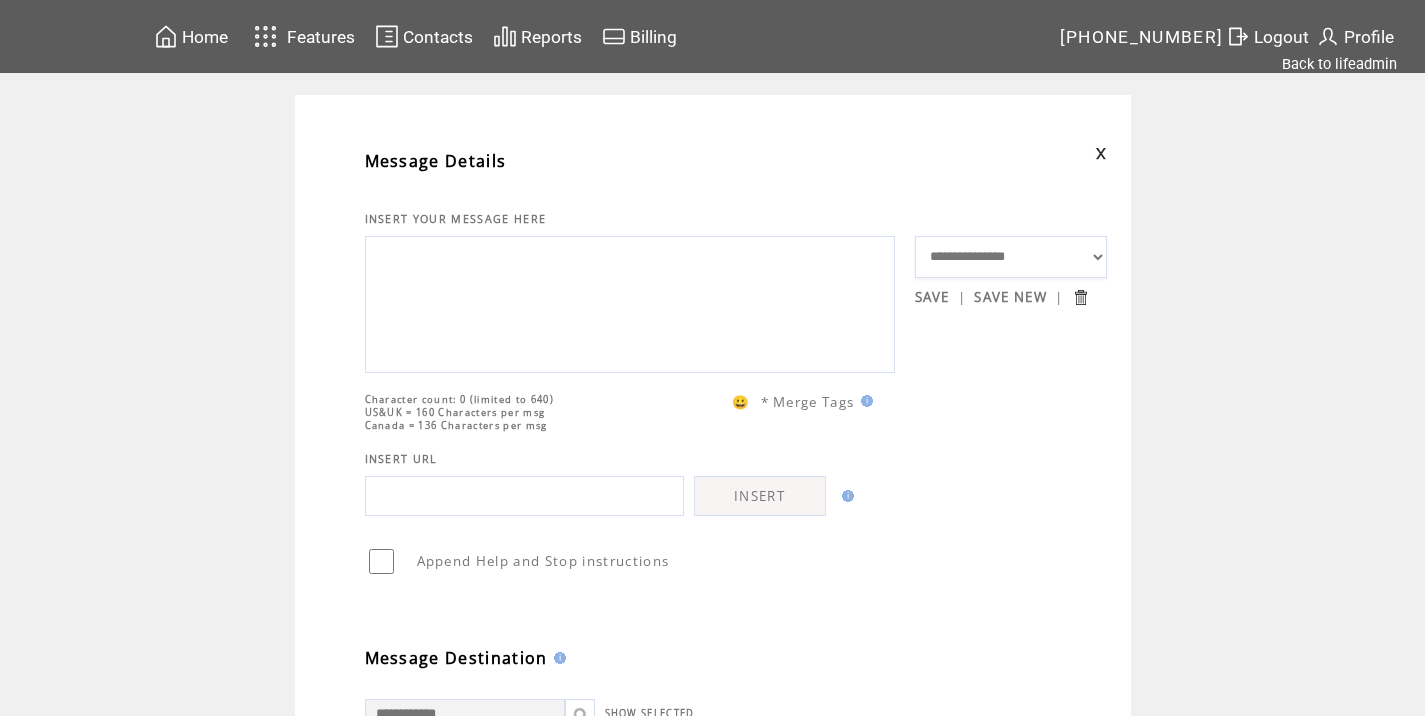 click at bounding box center (630, 302) 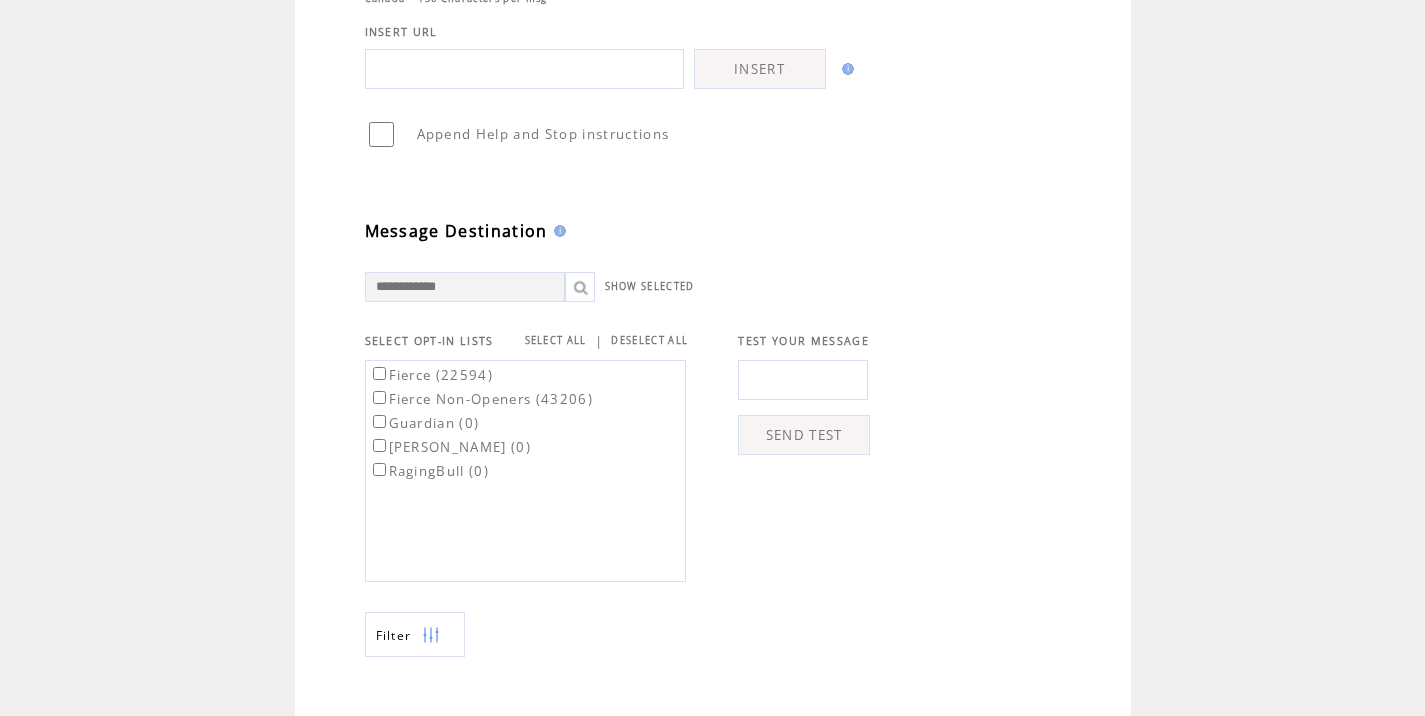 scroll, scrollTop: 457, scrollLeft: 0, axis: vertical 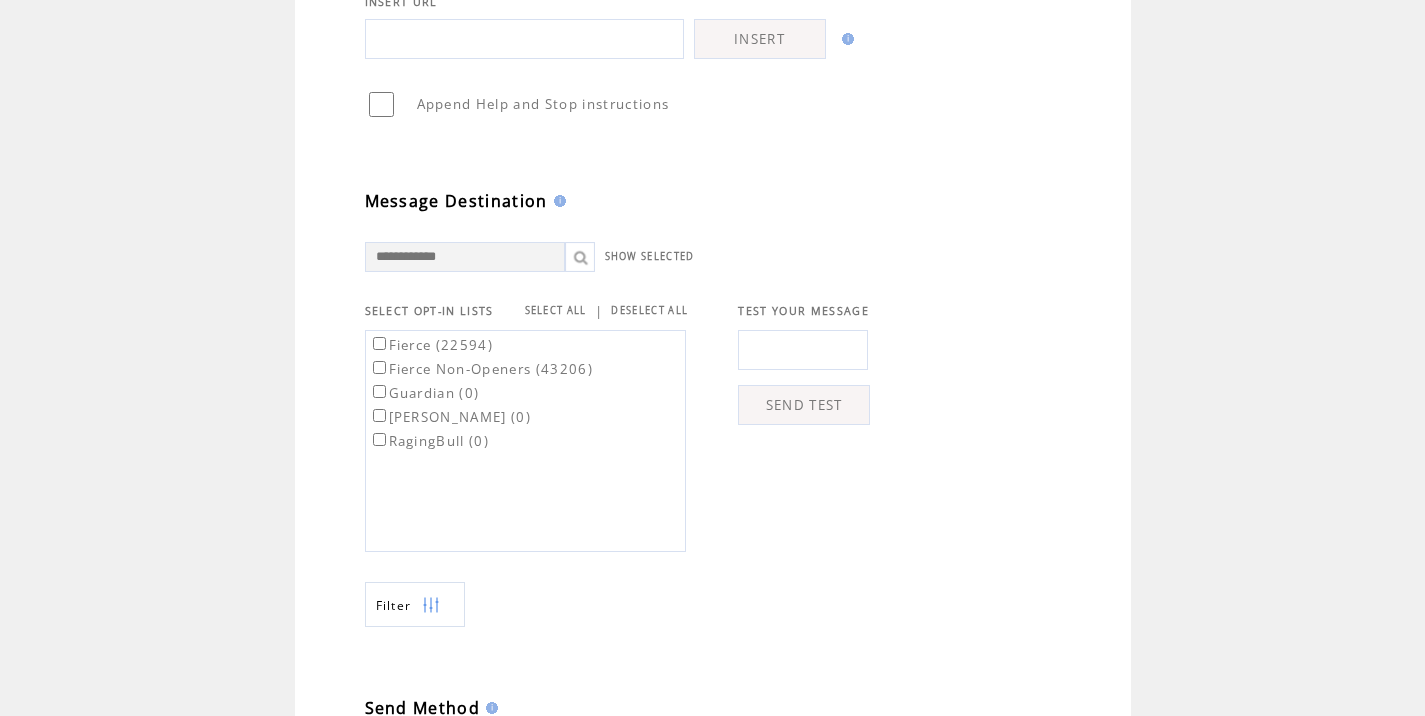 type on "**********" 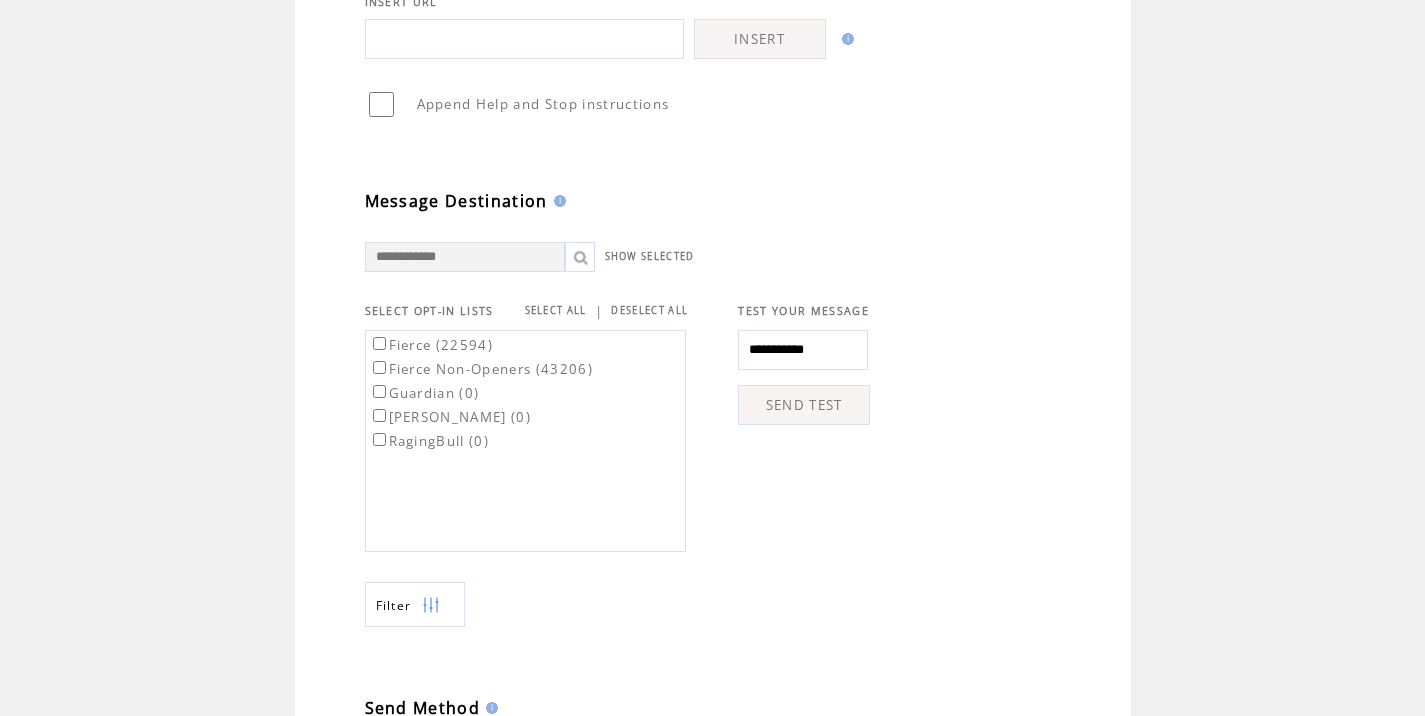 click on "SEND TEST" at bounding box center [804, 405] 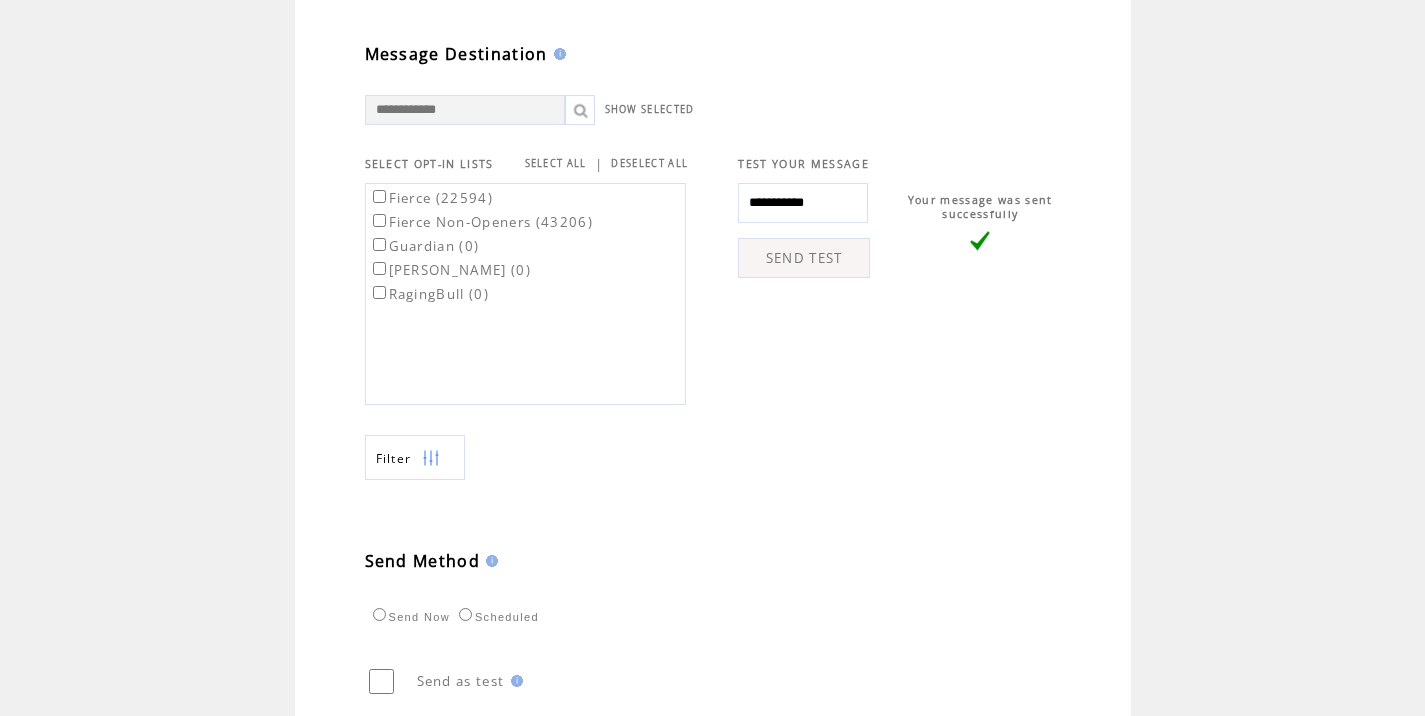 scroll, scrollTop: 774, scrollLeft: 0, axis: vertical 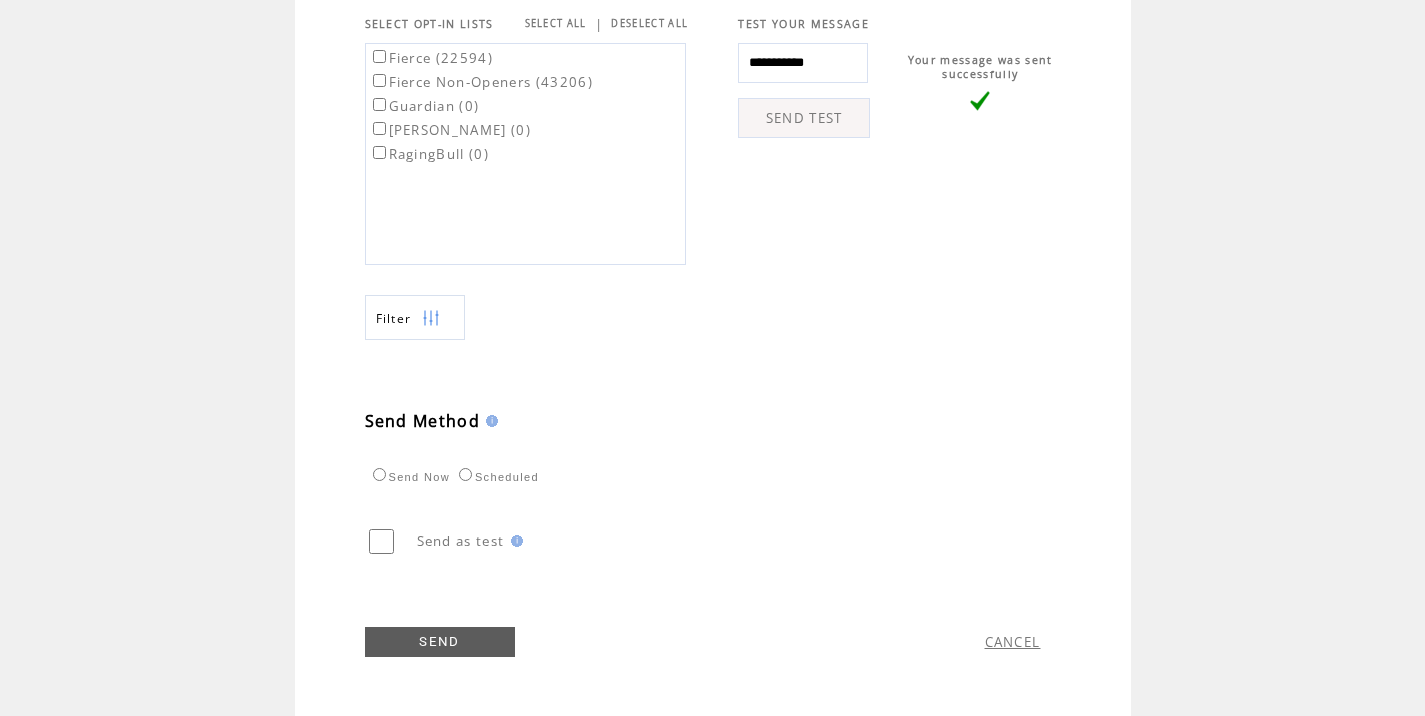 click on "Fierce (22594)" at bounding box center [431, 58] 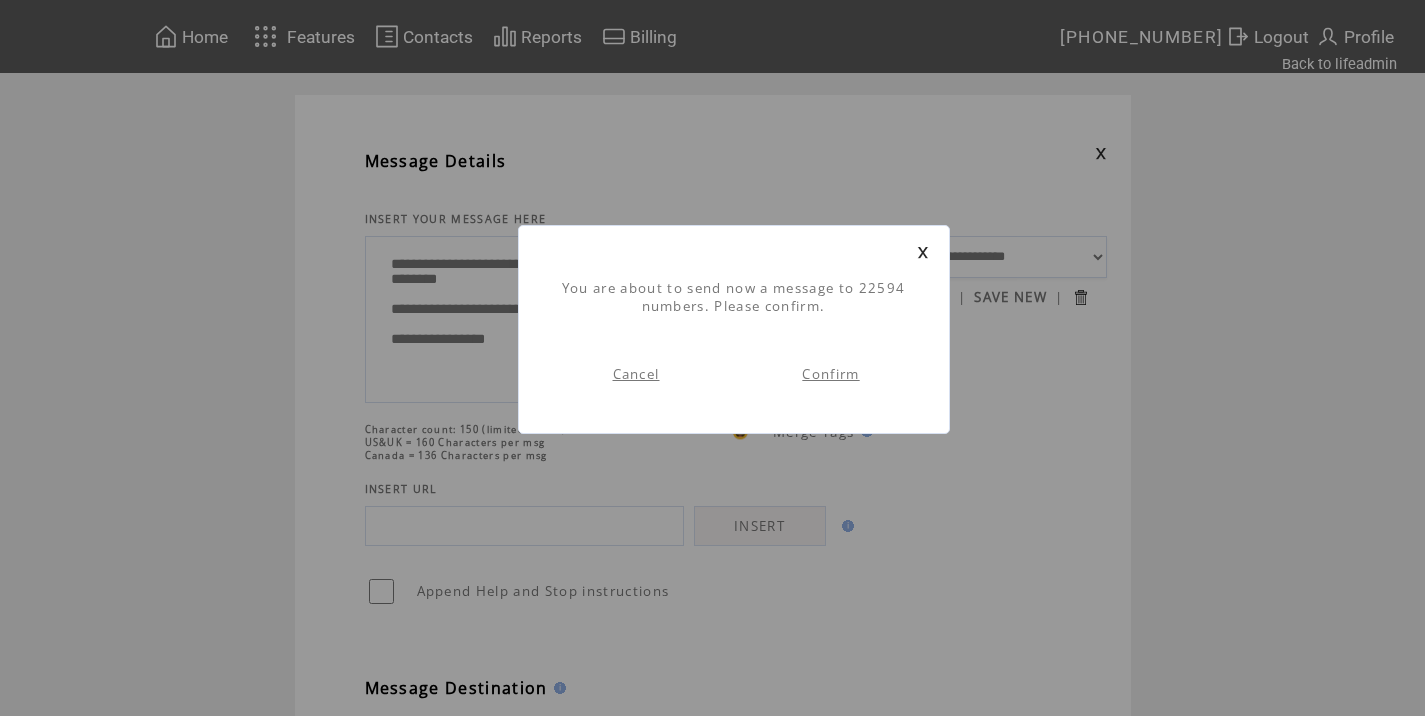 scroll, scrollTop: 1, scrollLeft: 0, axis: vertical 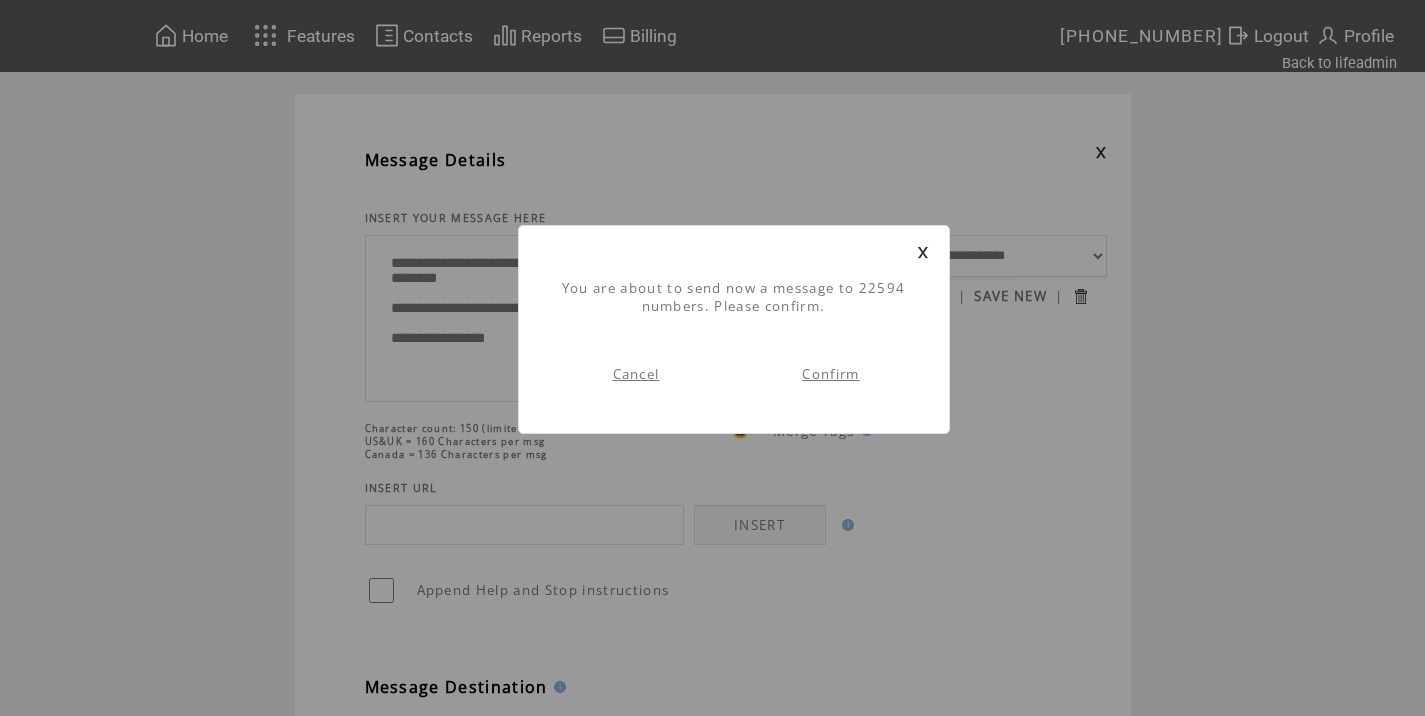 click on "Confirm" at bounding box center [830, 374] 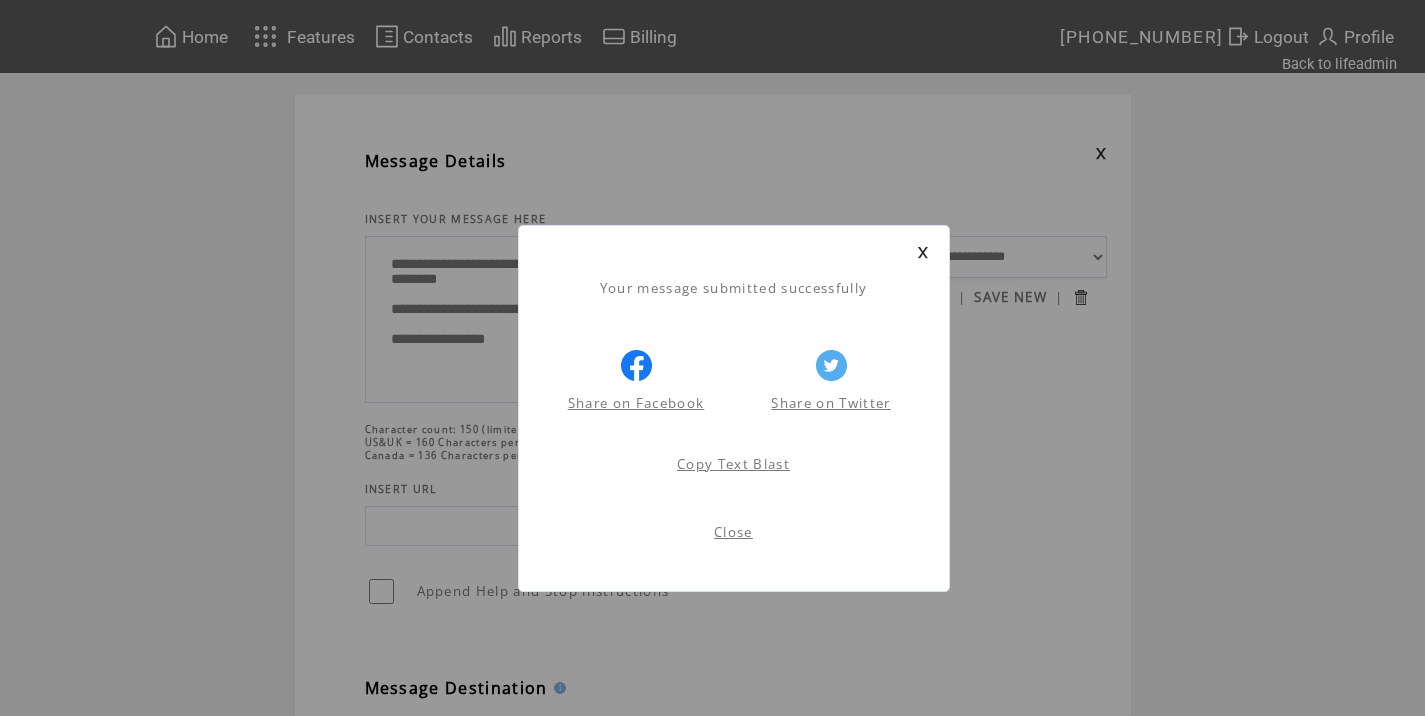 scroll, scrollTop: 1, scrollLeft: 0, axis: vertical 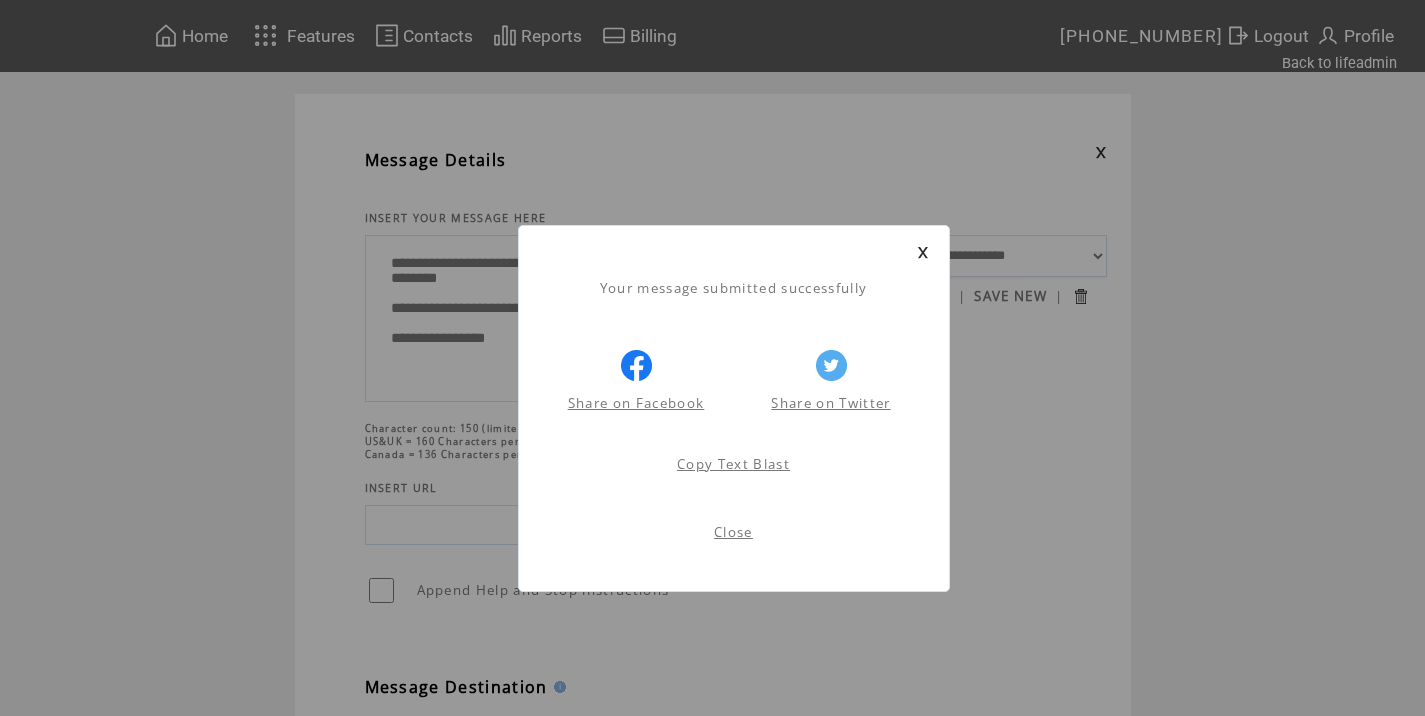 click on "Close" at bounding box center [733, 532] 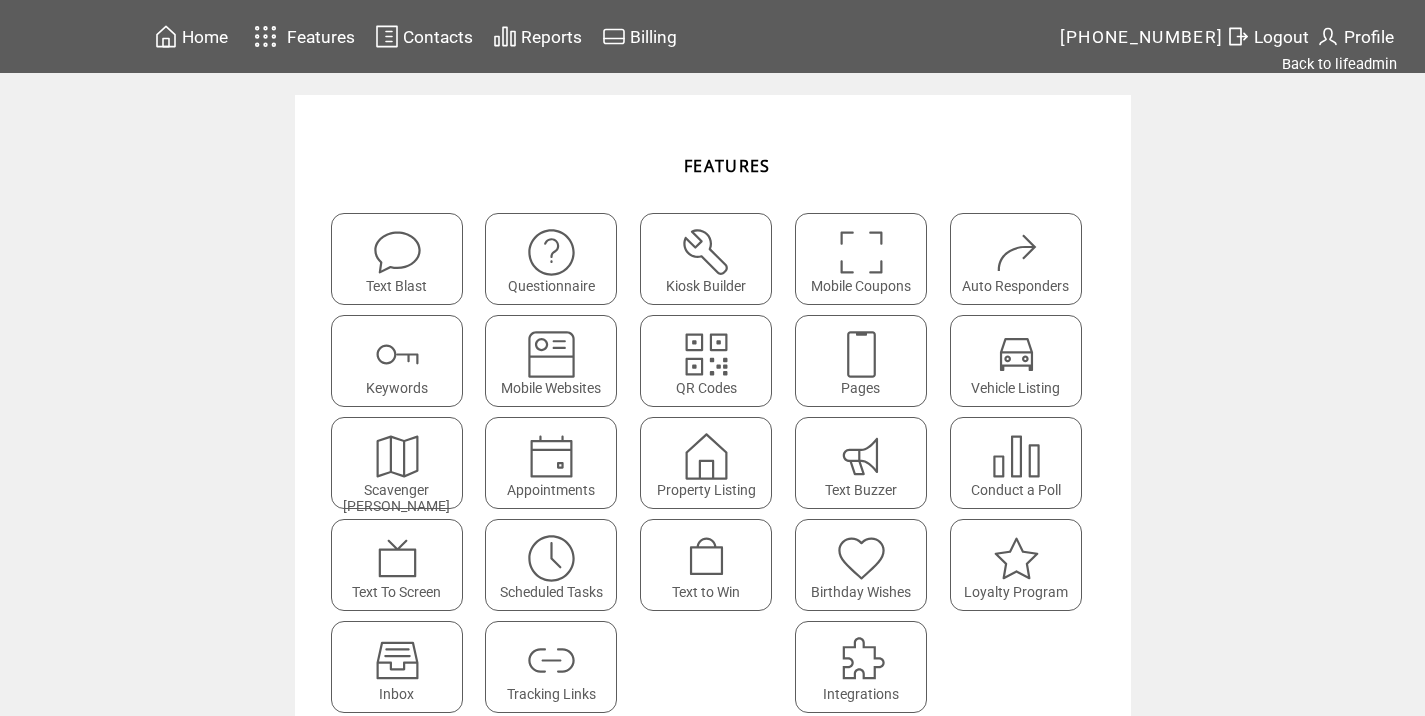 scroll, scrollTop: 0, scrollLeft: 0, axis: both 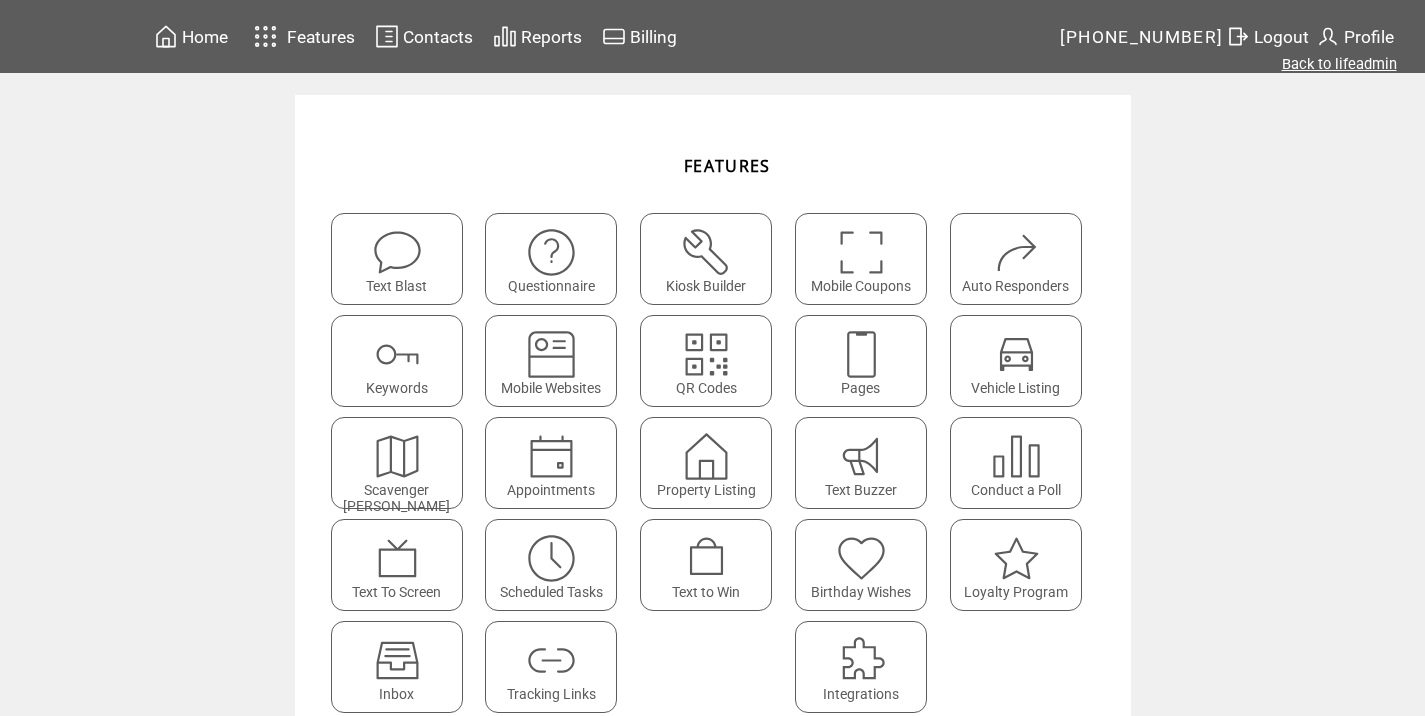 click on "Back to lifeadmin" at bounding box center (1339, 64) 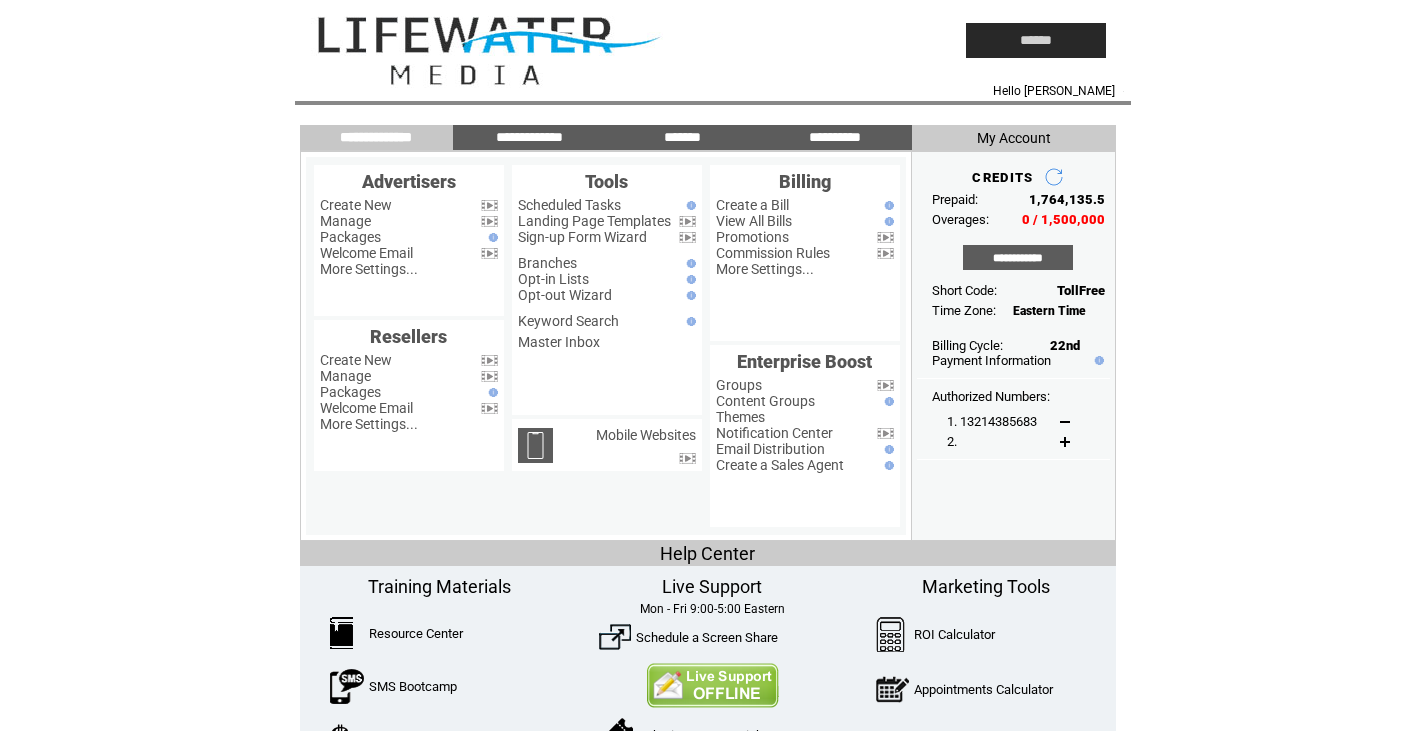 scroll, scrollTop: 0, scrollLeft: 0, axis: both 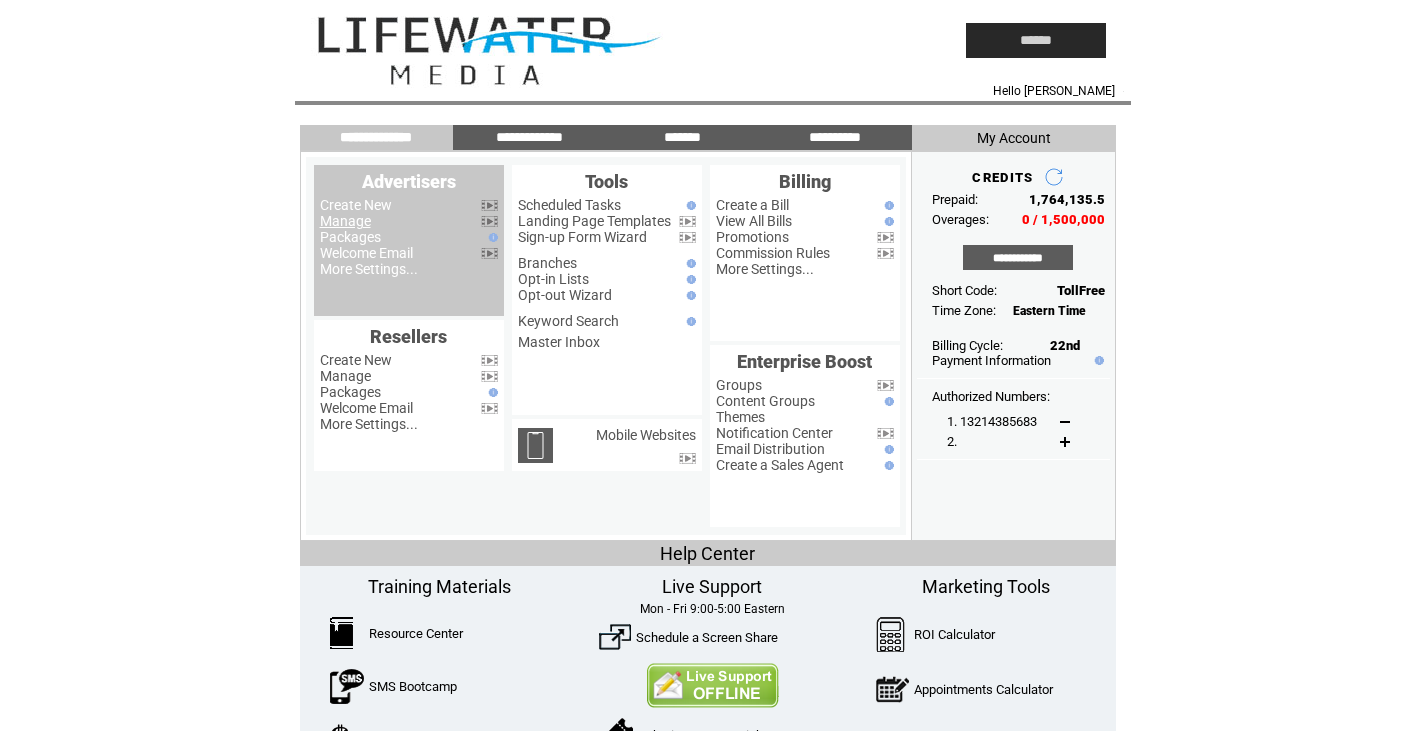 click on "Manage" at bounding box center [345, 221] 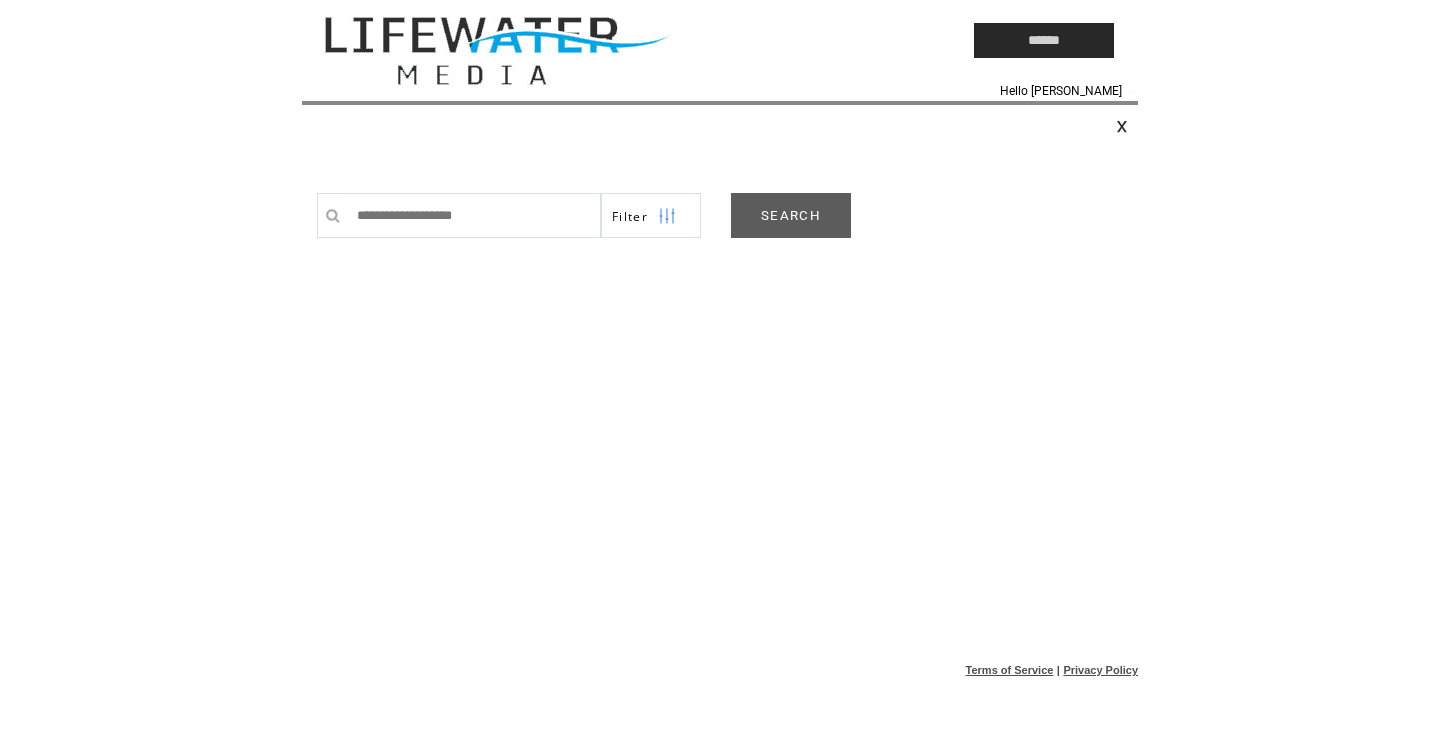 scroll, scrollTop: 0, scrollLeft: 0, axis: both 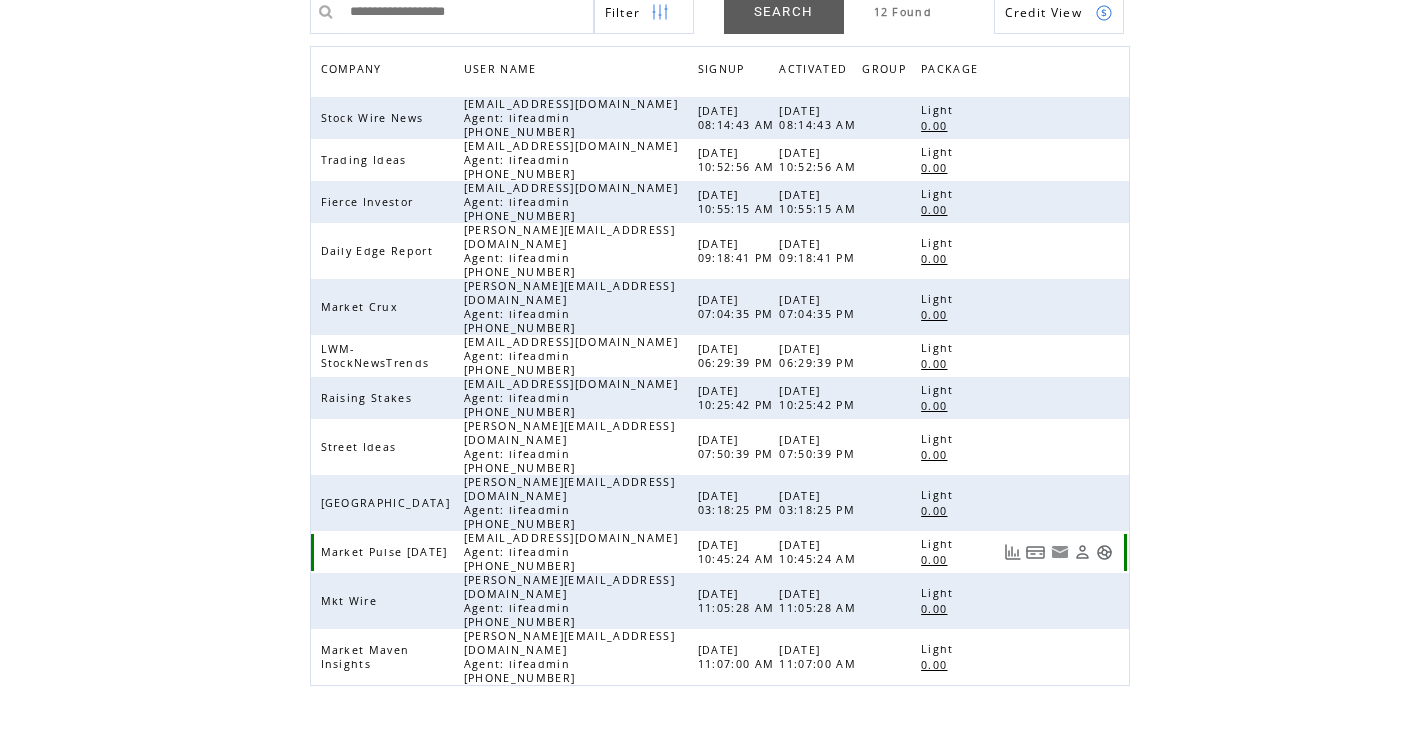 click at bounding box center [1104, 552] 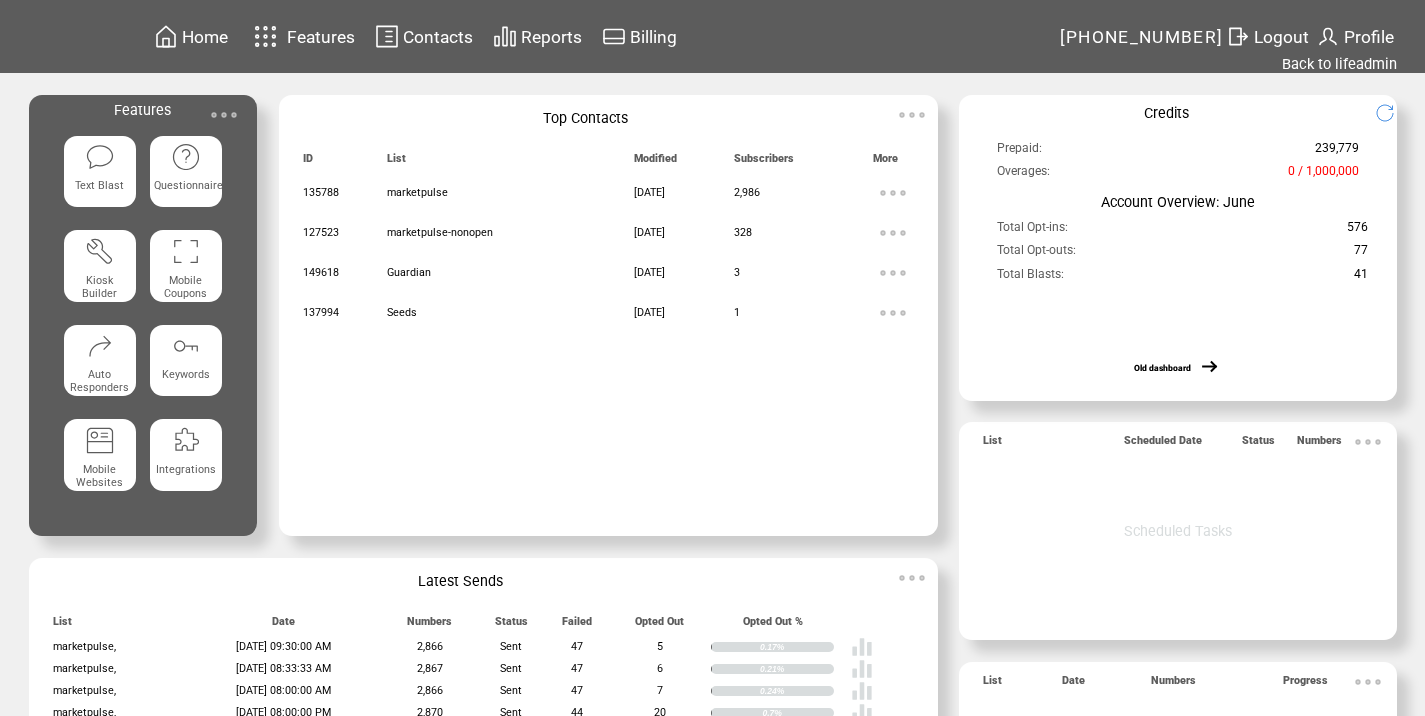 scroll, scrollTop: 0, scrollLeft: 0, axis: both 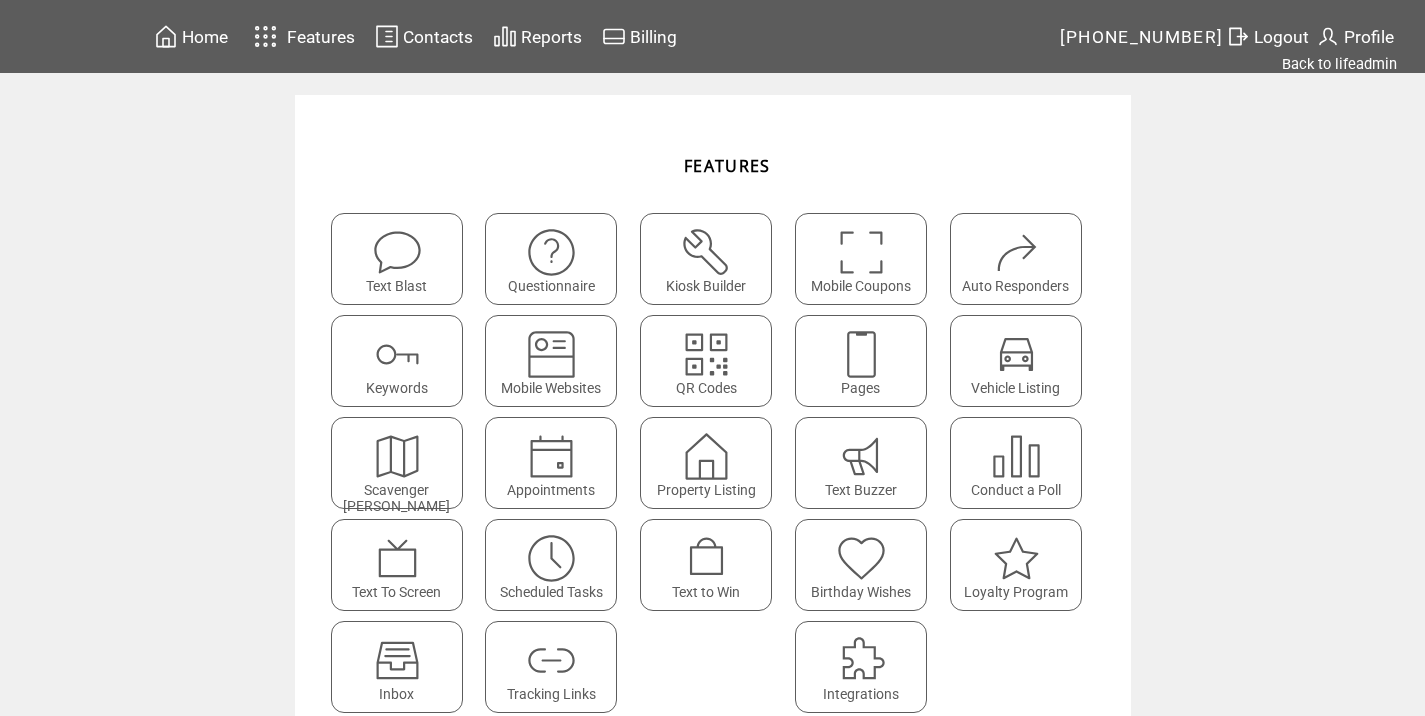 click on "Tracking Links" 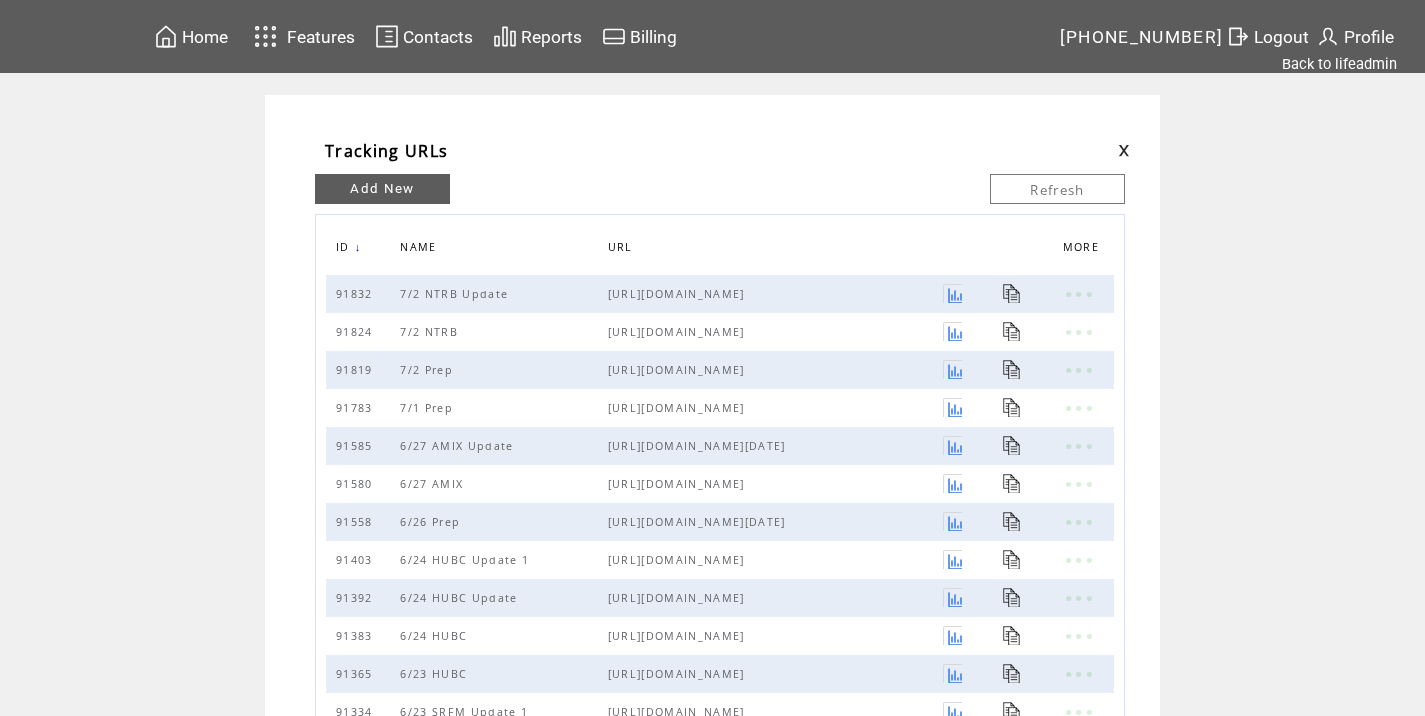 scroll, scrollTop: 0, scrollLeft: 0, axis: both 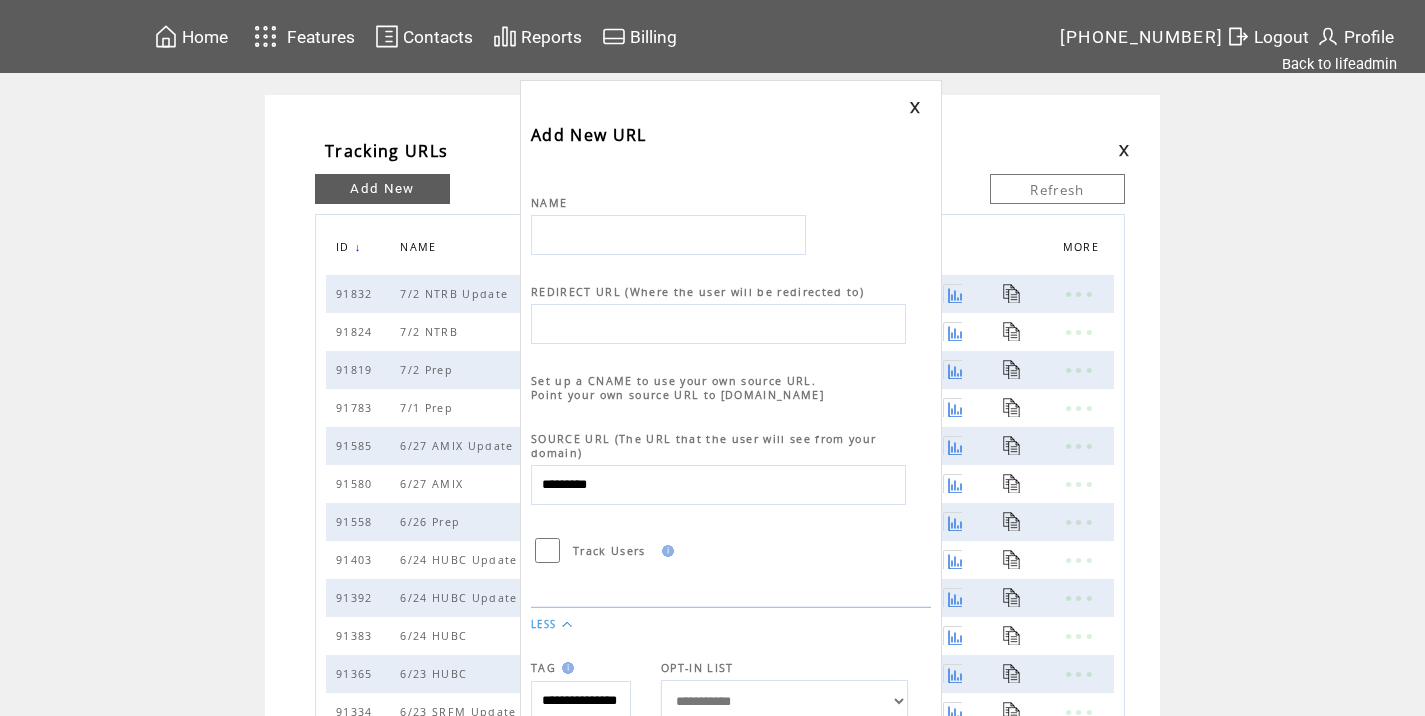 click at bounding box center (668, 235) 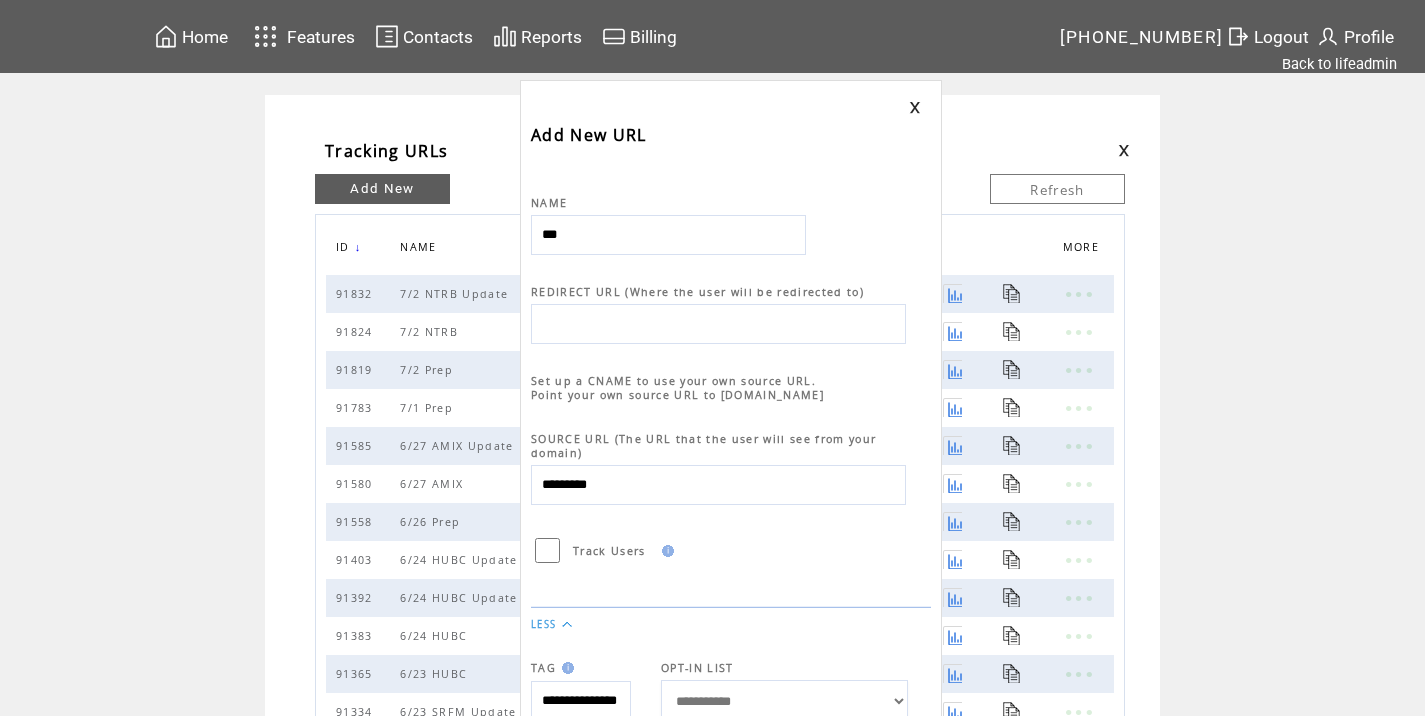 type on "********" 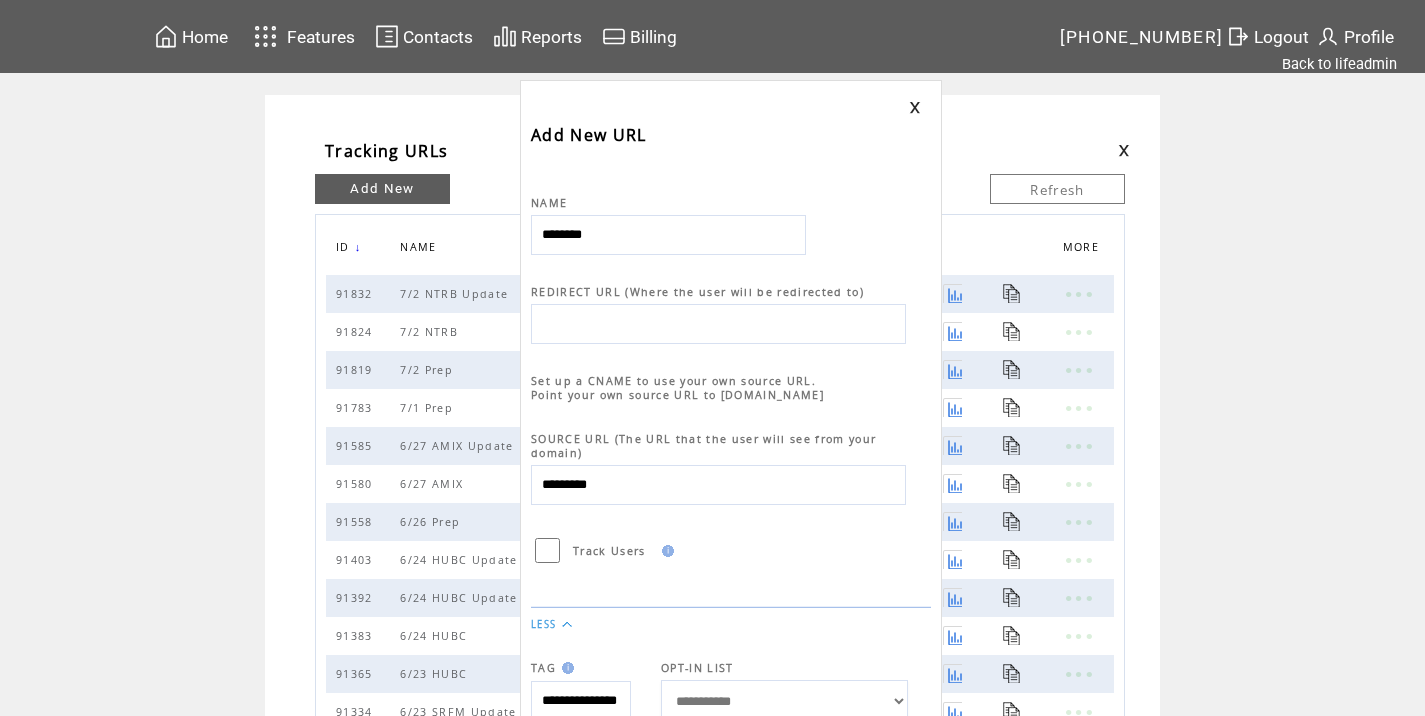 click at bounding box center [718, 324] 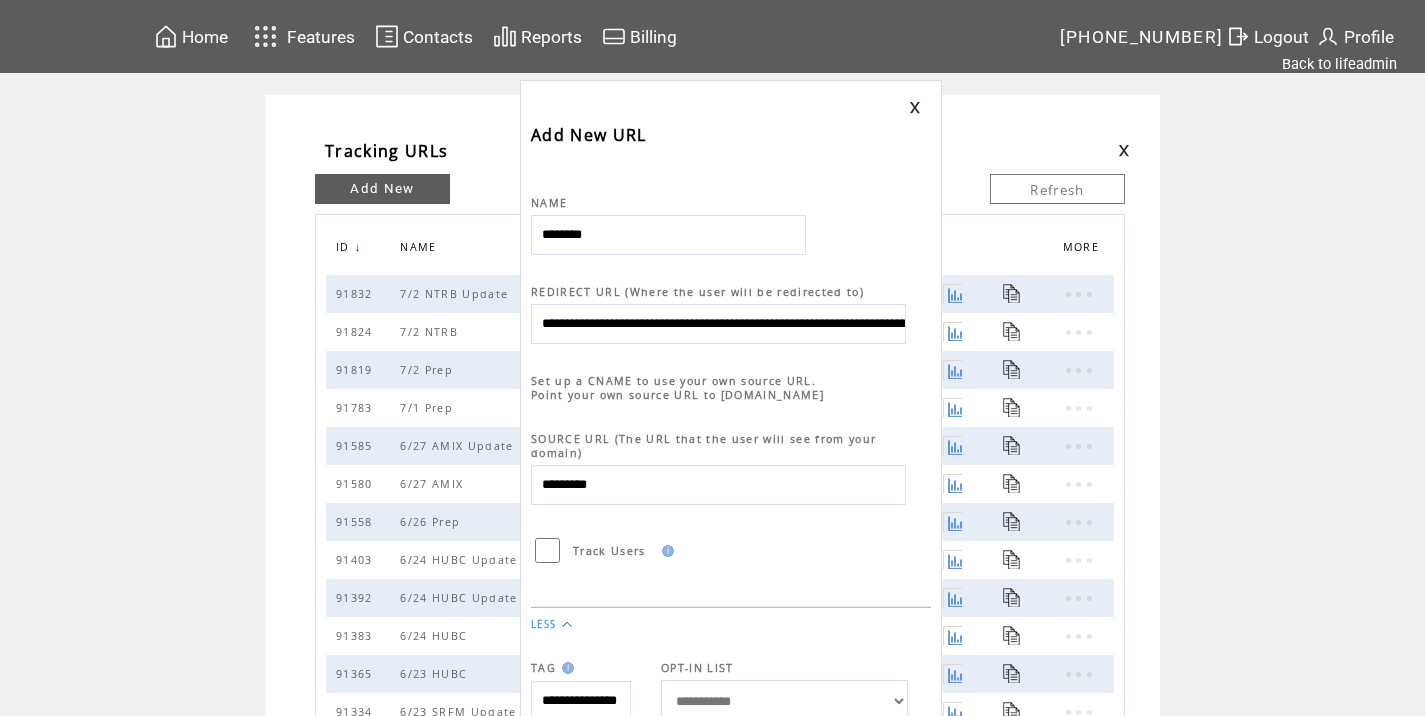 scroll, scrollTop: 0, scrollLeft: 944, axis: horizontal 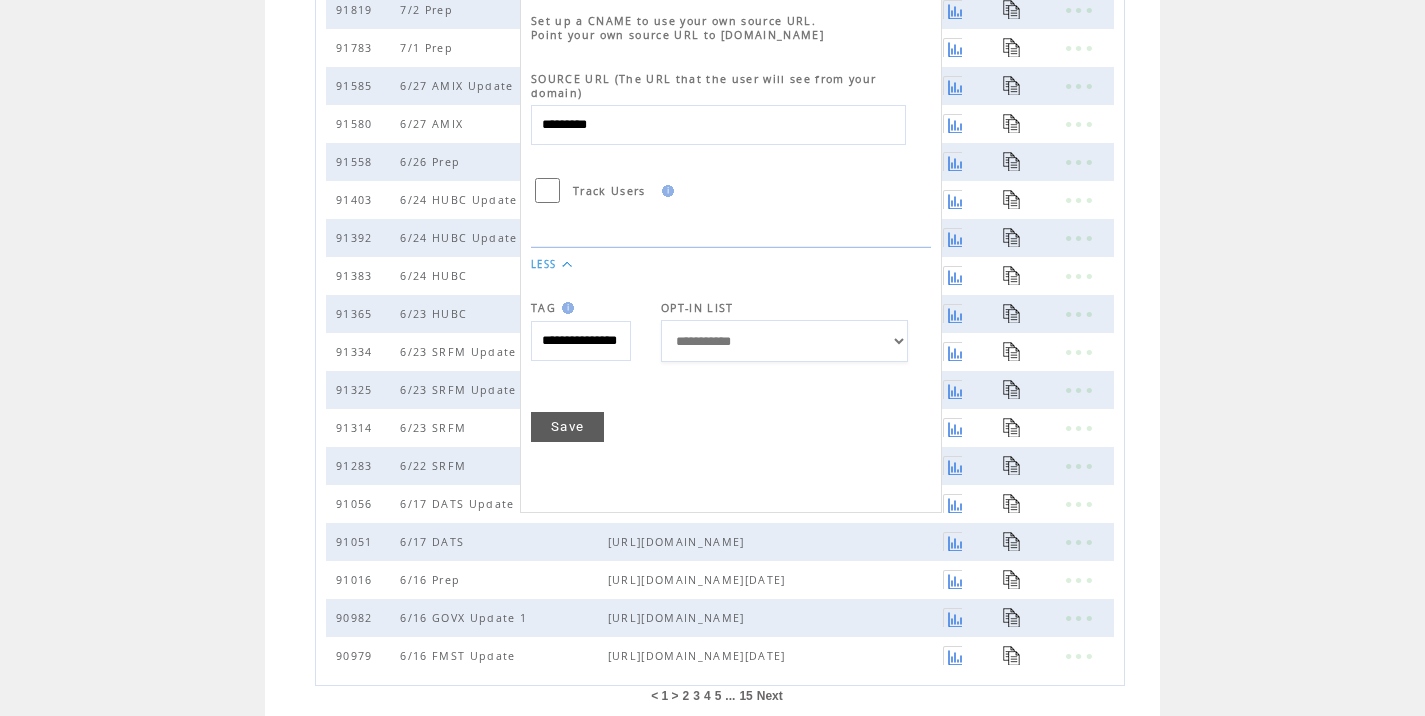 type on "**********" 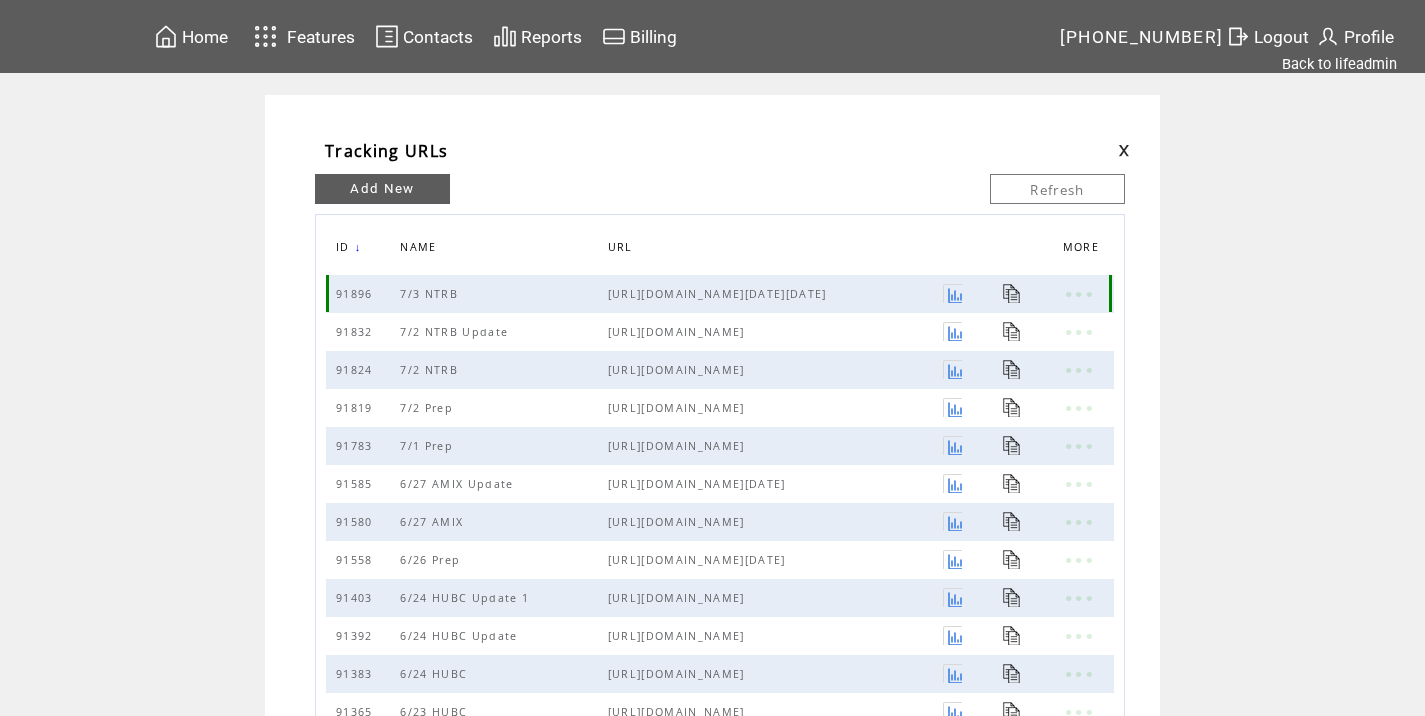 click at bounding box center [1012, 293] 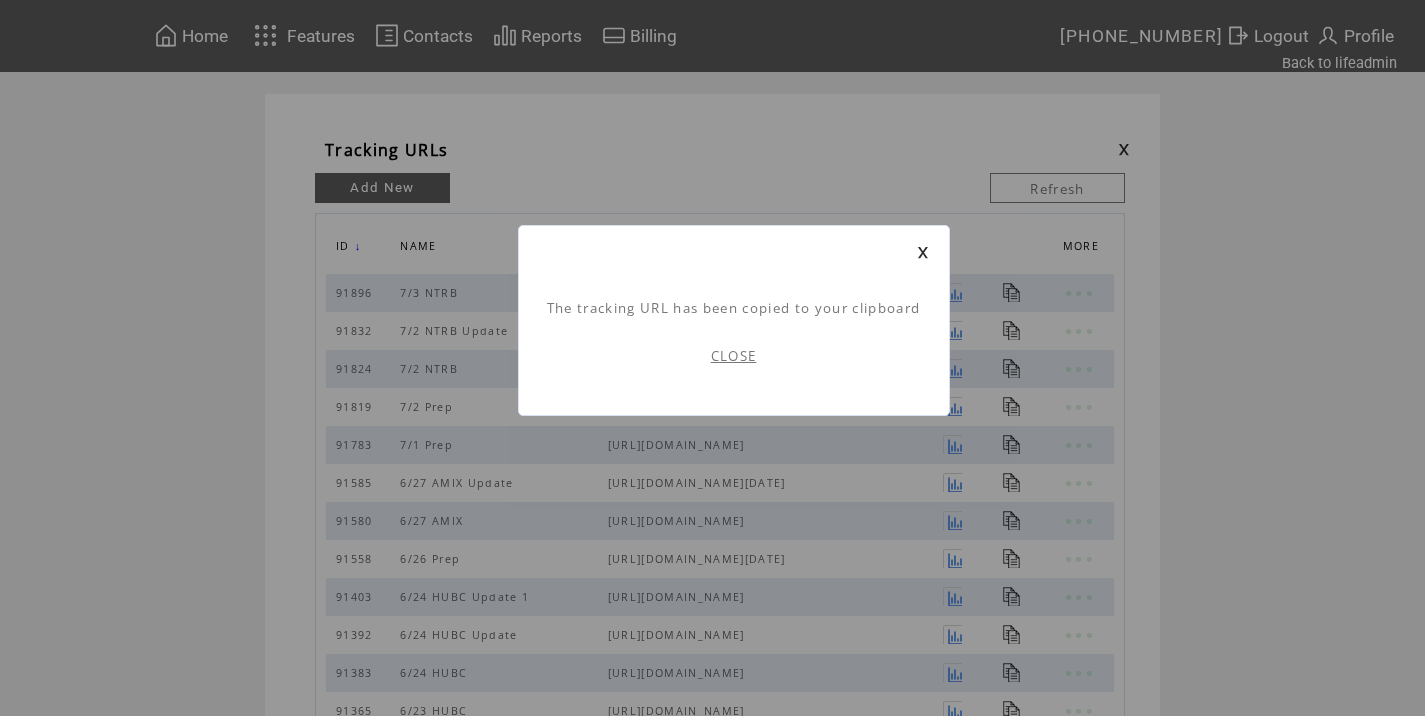 click on "CLOSE" at bounding box center (734, 356) 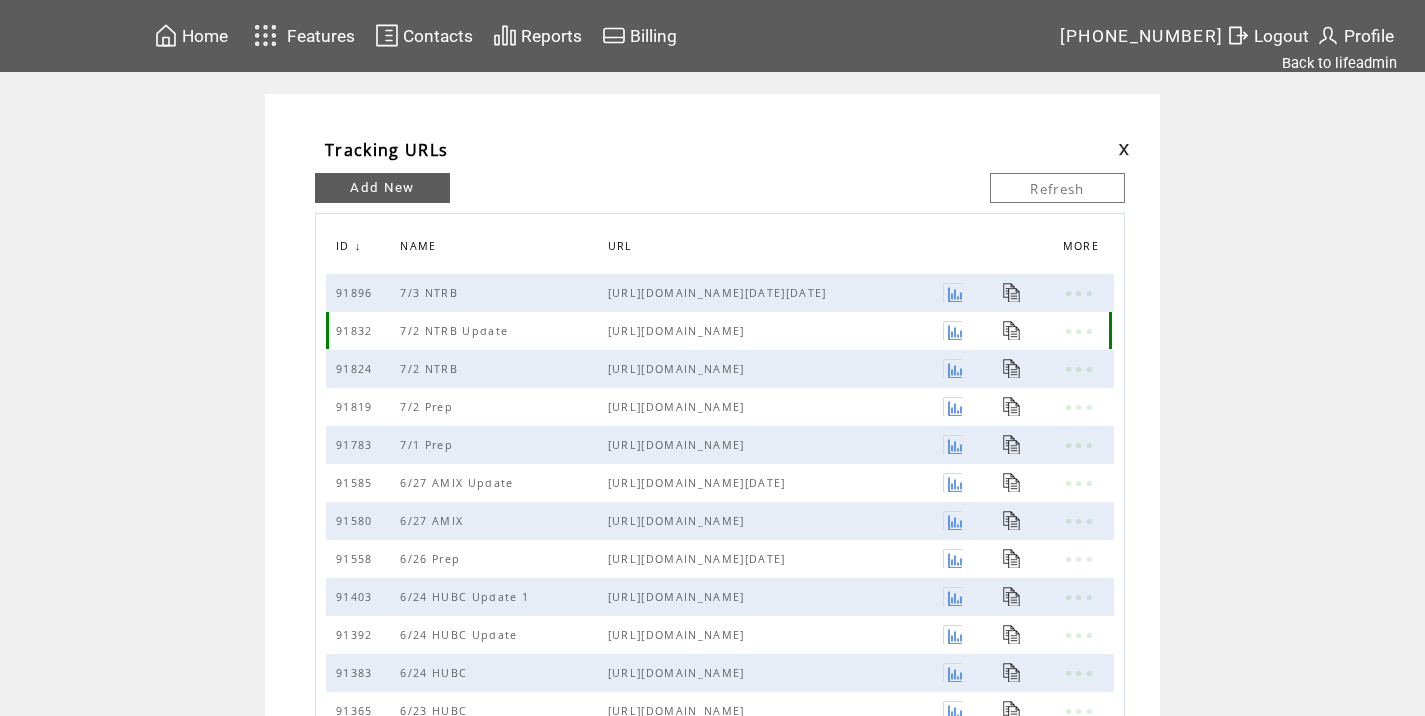 scroll, scrollTop: 0, scrollLeft: 0, axis: both 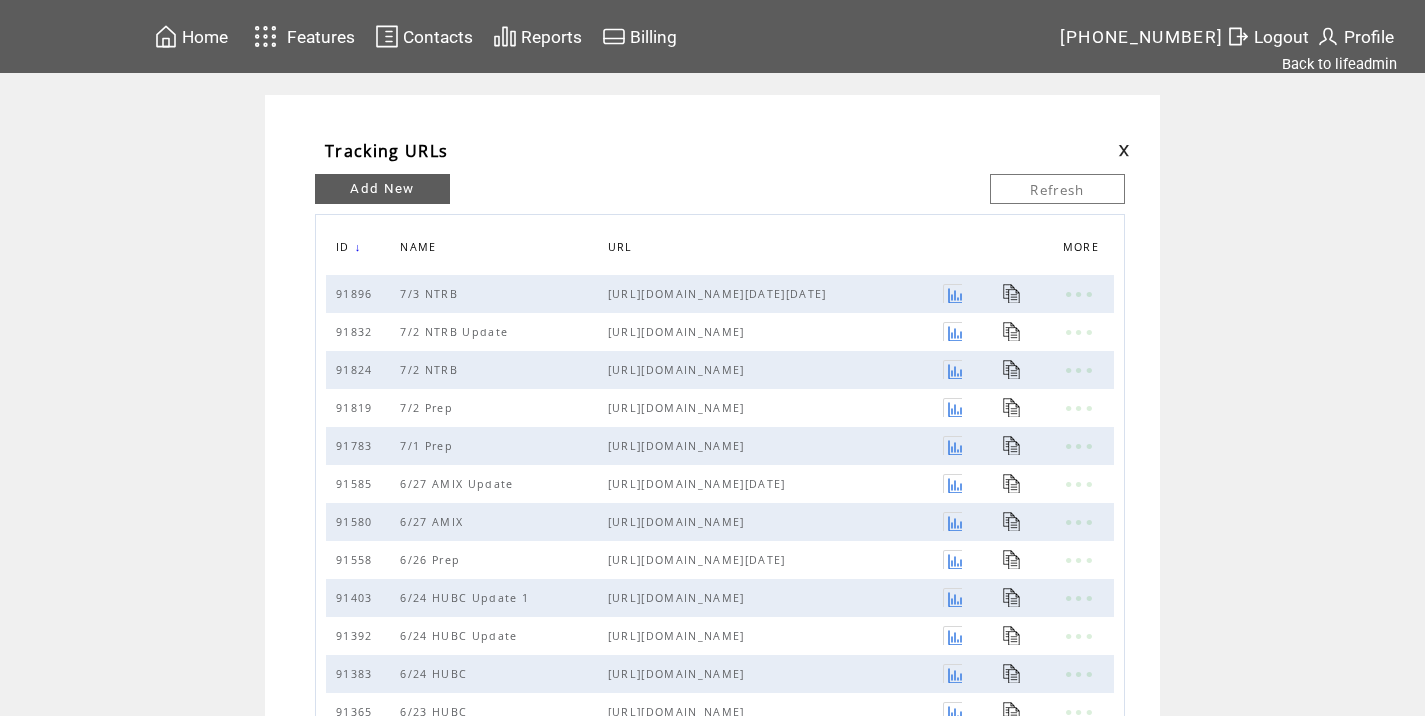 click at bounding box center [1124, 150] 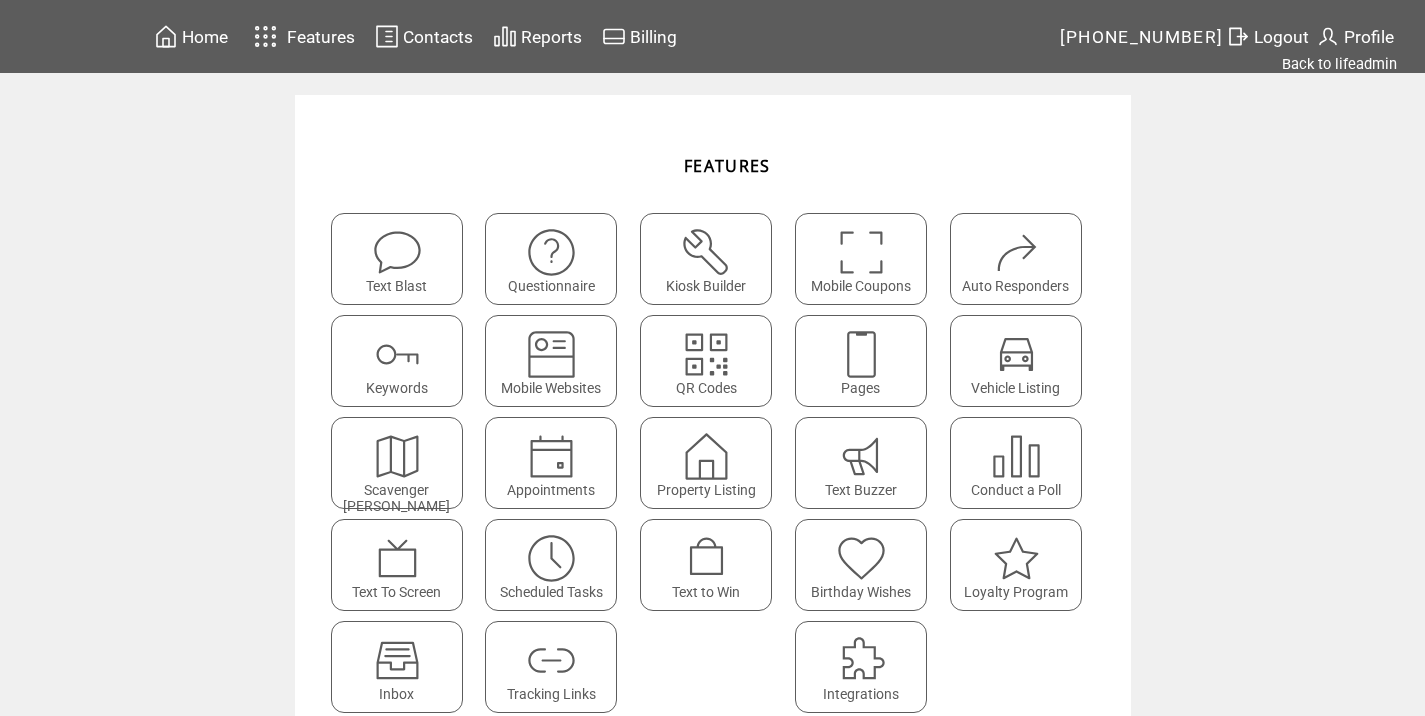 scroll, scrollTop: 0, scrollLeft: 0, axis: both 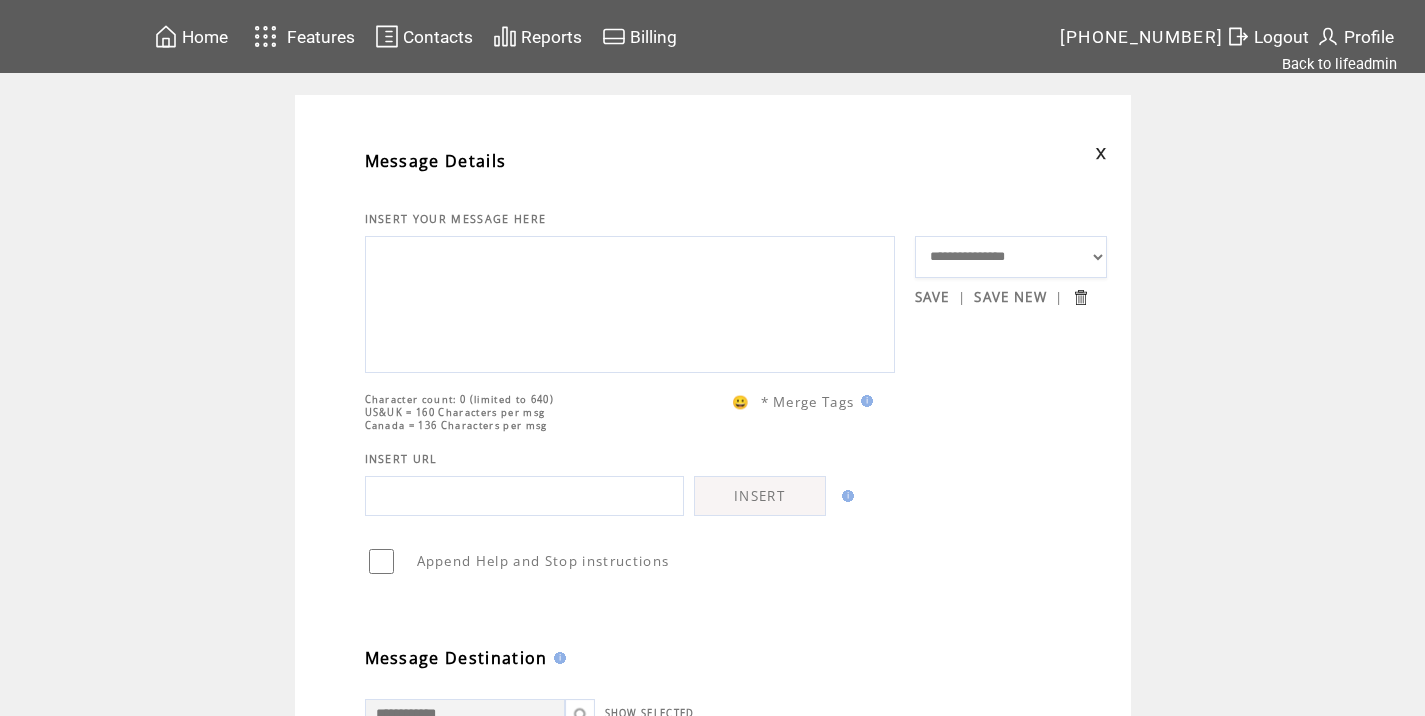 click on "INSERT YOUR MESSAGE HERE" at bounding box center (456, 219) 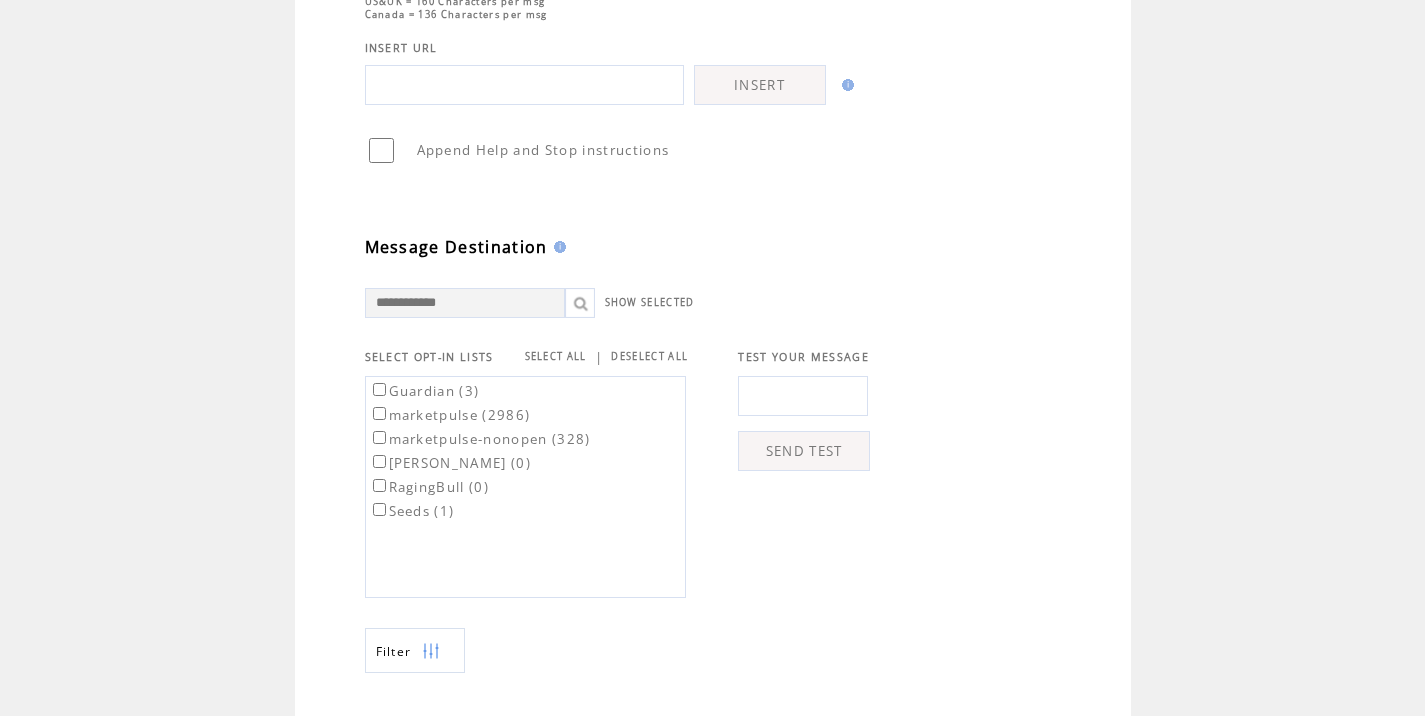 scroll, scrollTop: 443, scrollLeft: 0, axis: vertical 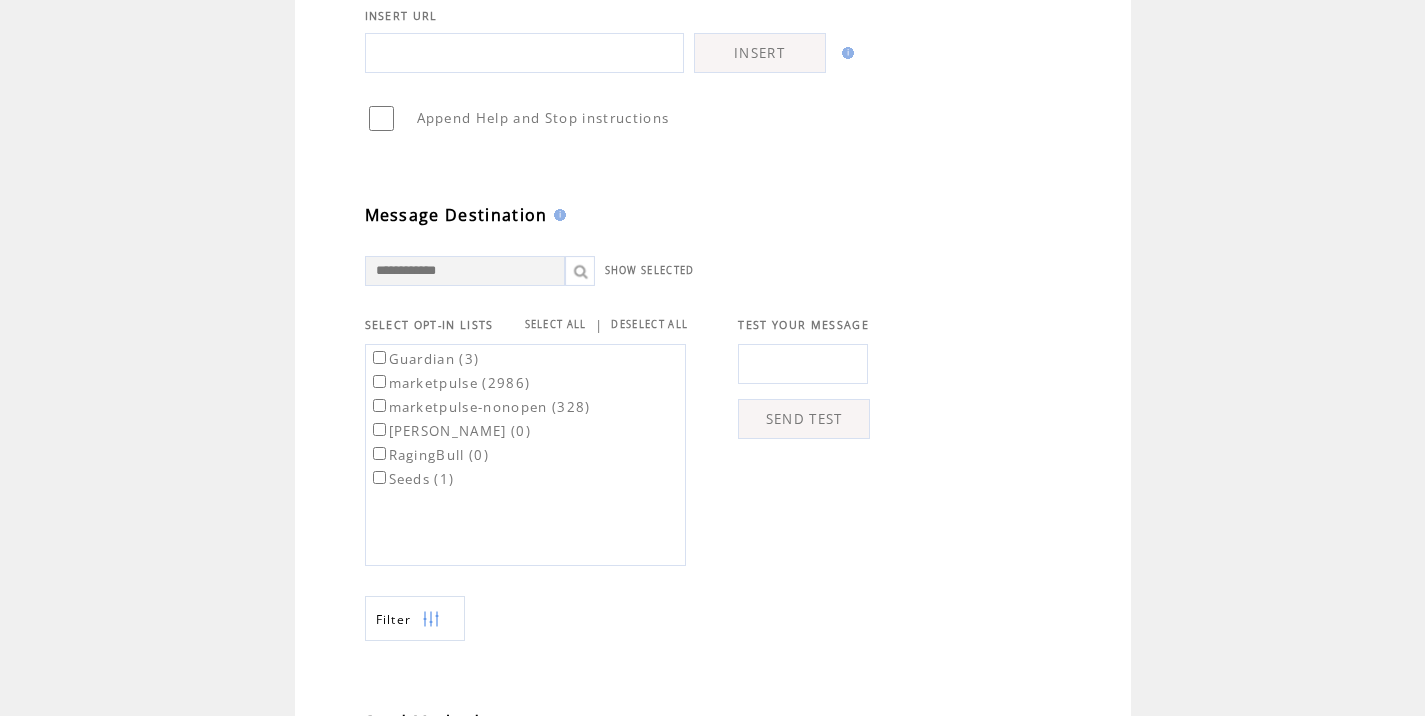 type on "**********" 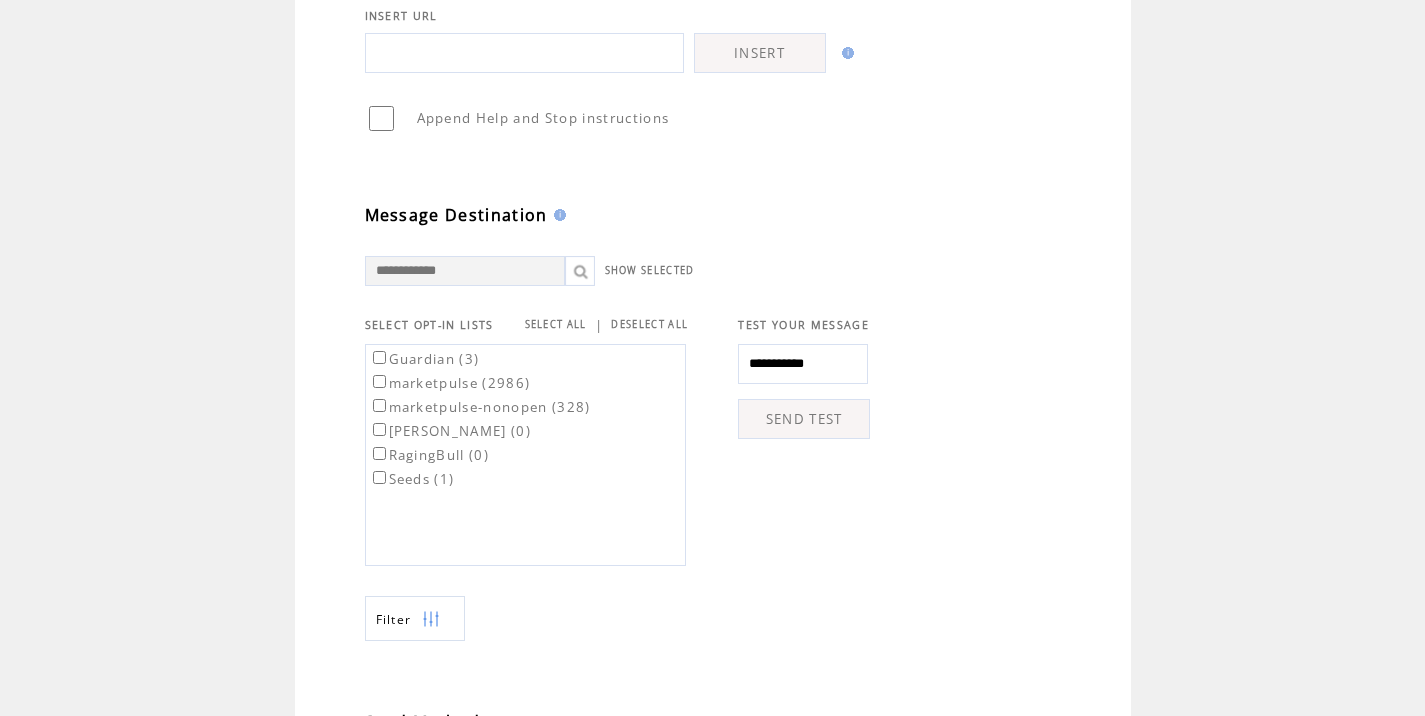 click on "SEND TEST" at bounding box center (804, 419) 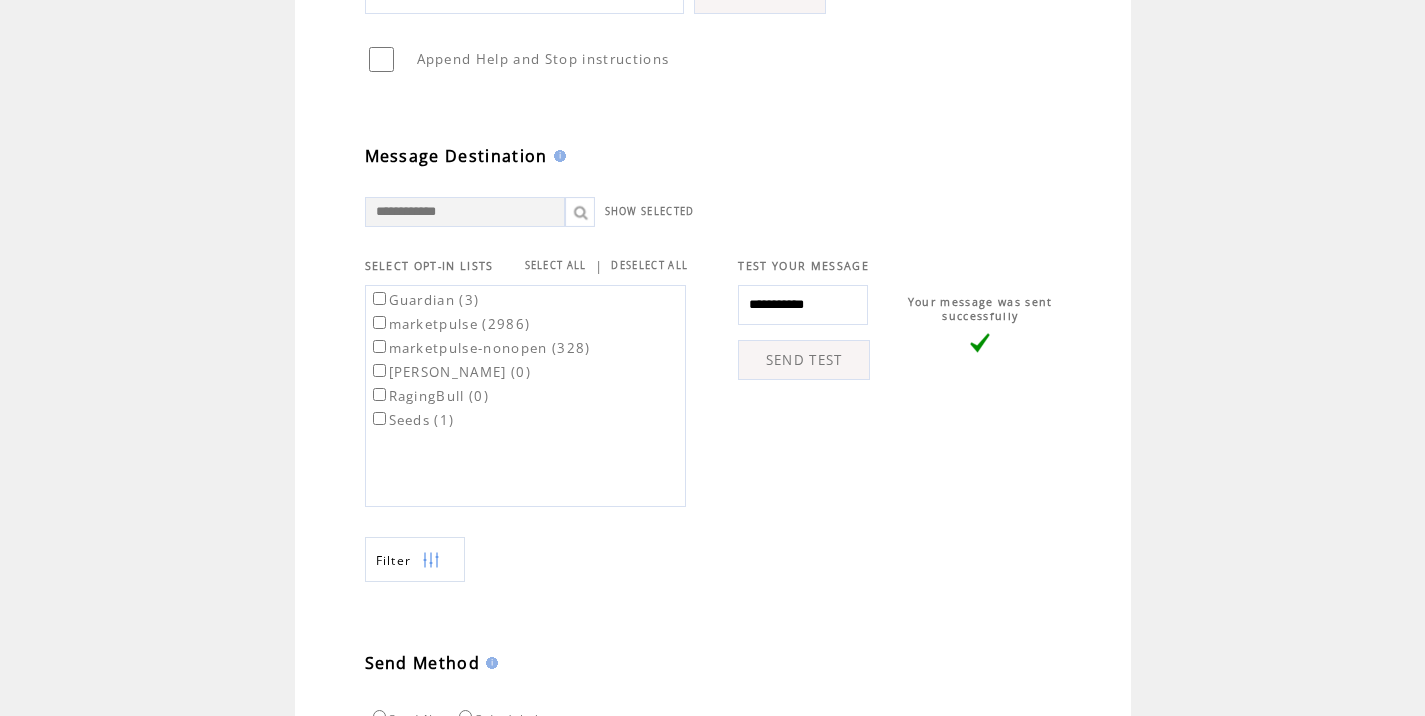 scroll, scrollTop: 593, scrollLeft: 0, axis: vertical 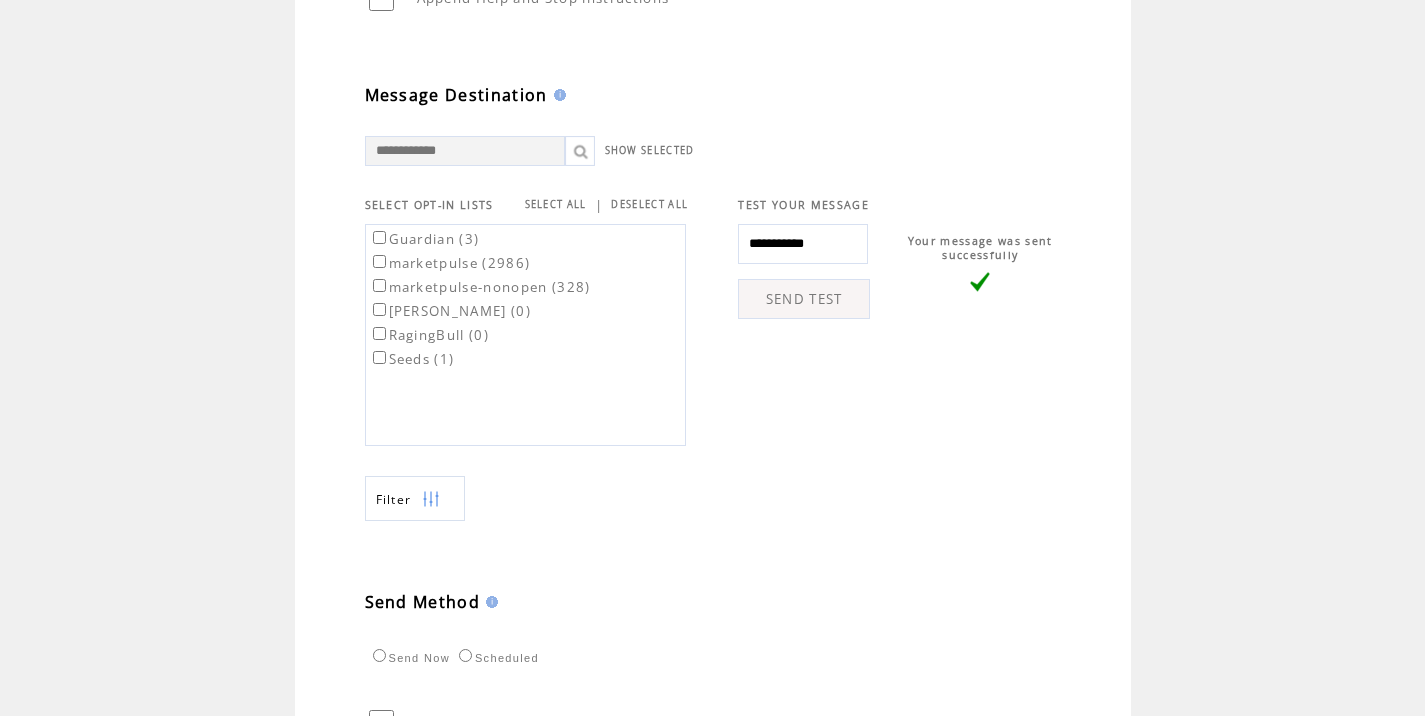click on "marketpulse (2986)" at bounding box center [450, 263] 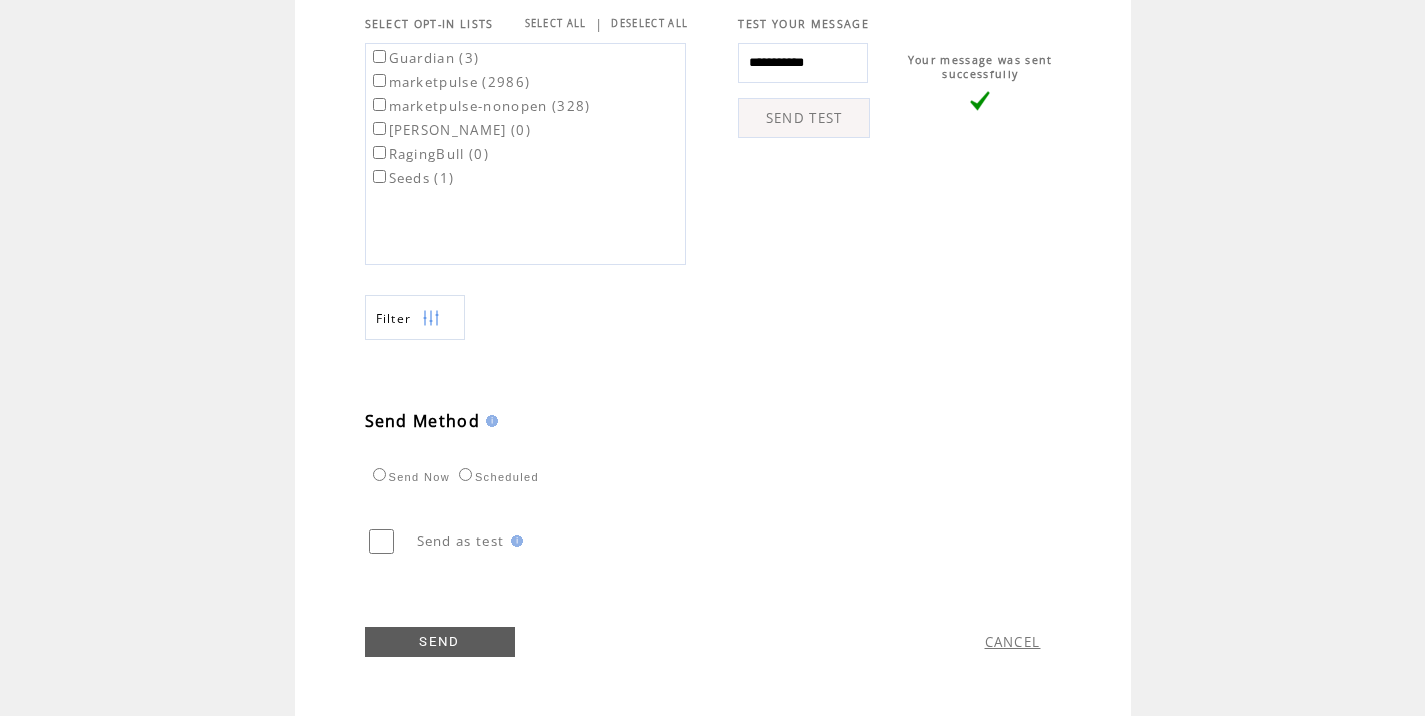 click on "SEND" at bounding box center (440, 642) 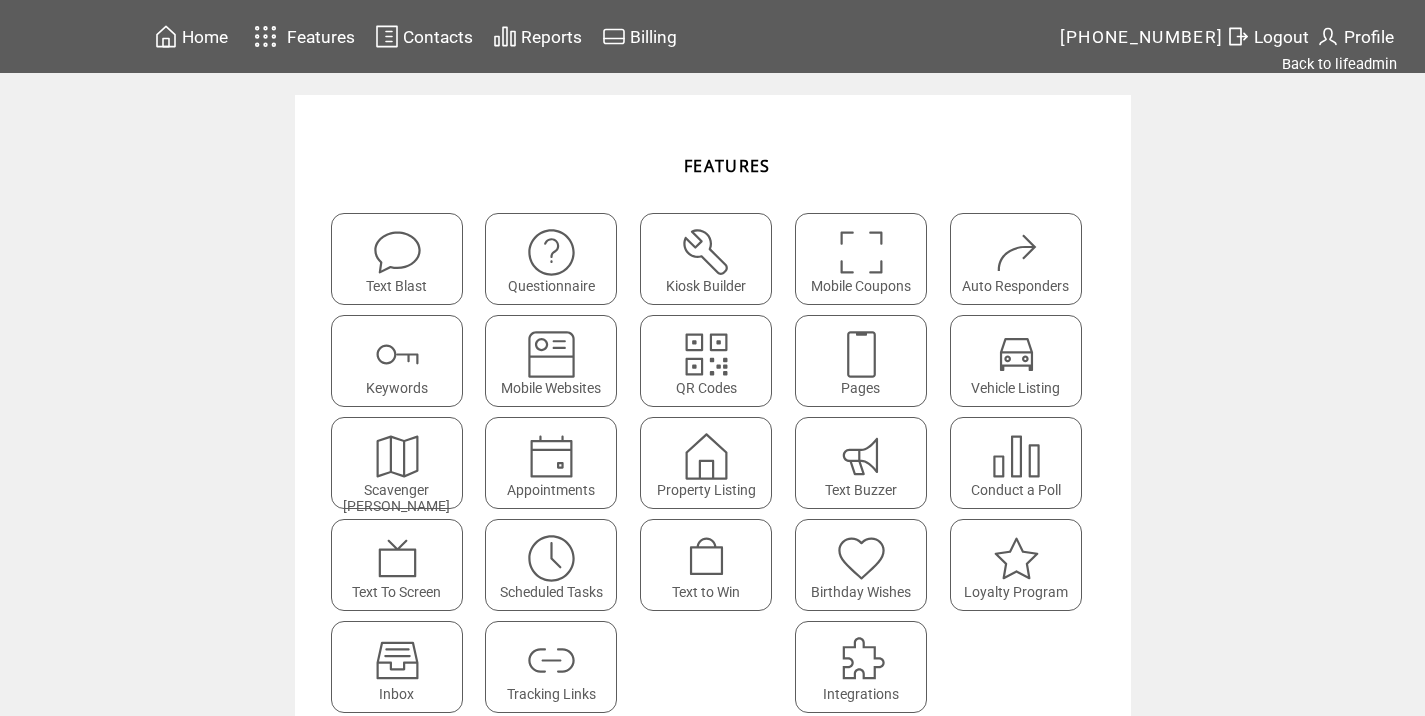 scroll, scrollTop: 0, scrollLeft: 0, axis: both 